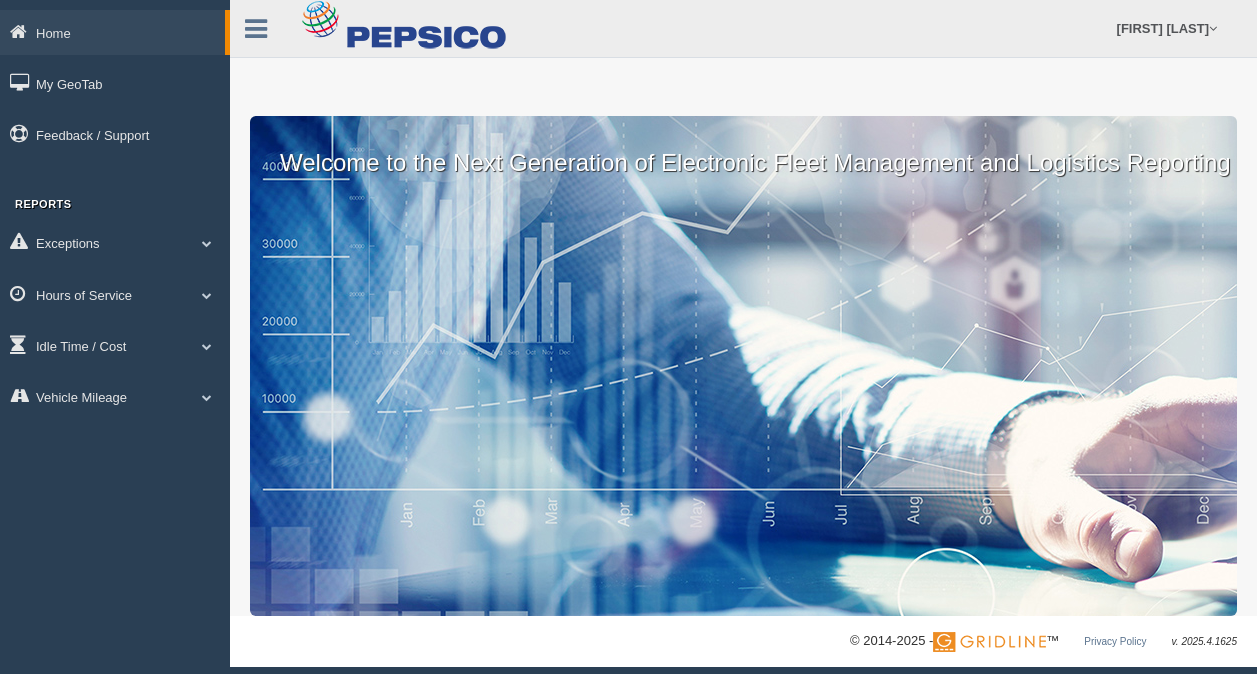scroll, scrollTop: 0, scrollLeft: 0, axis: both 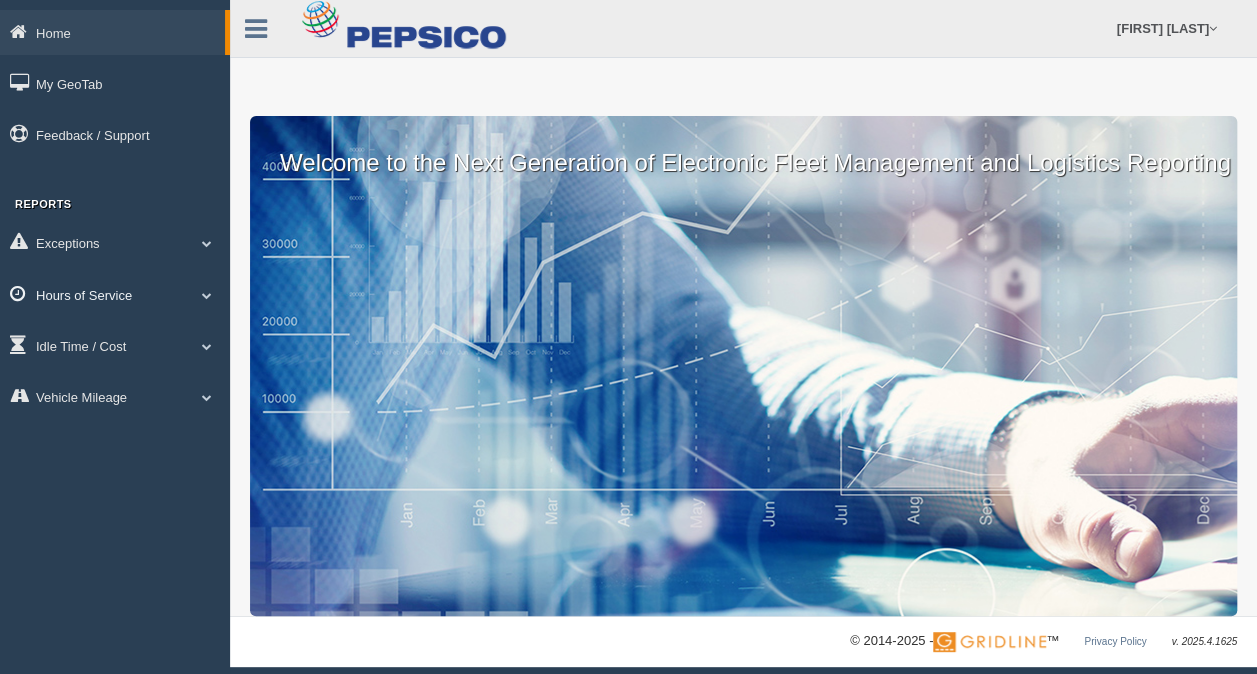 click on "Hours of Service" at bounding box center (115, 294) 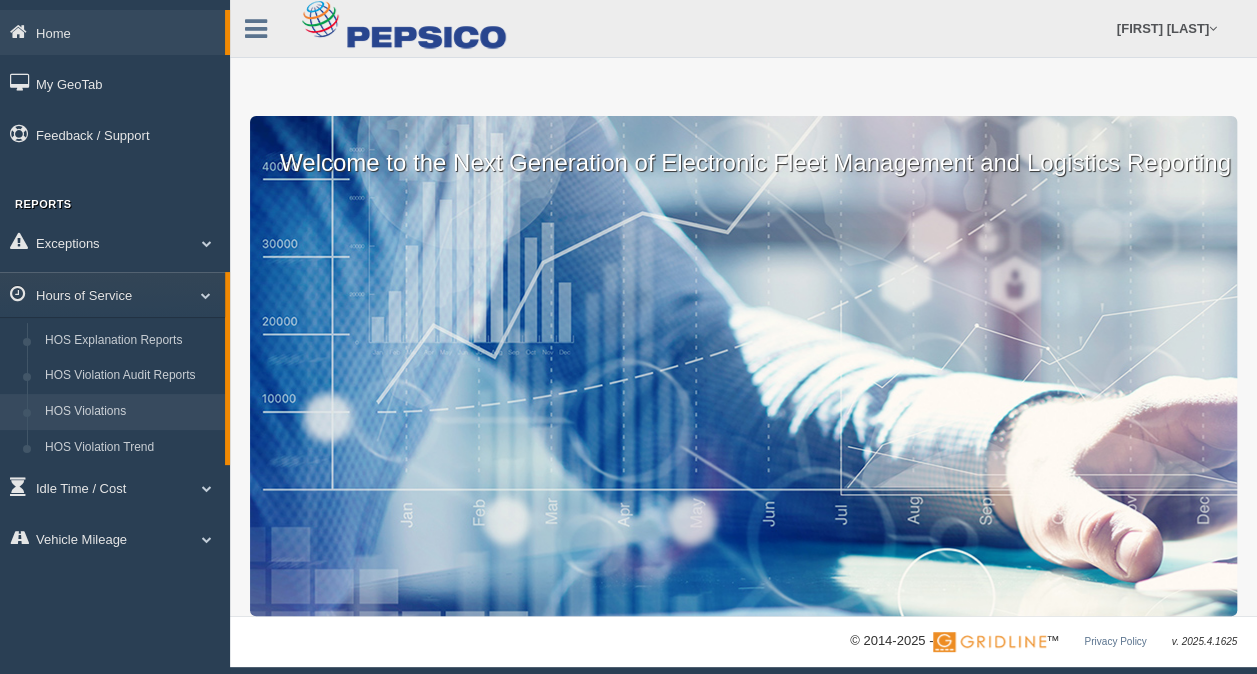 click on "HOS Violations" at bounding box center (130, 412) 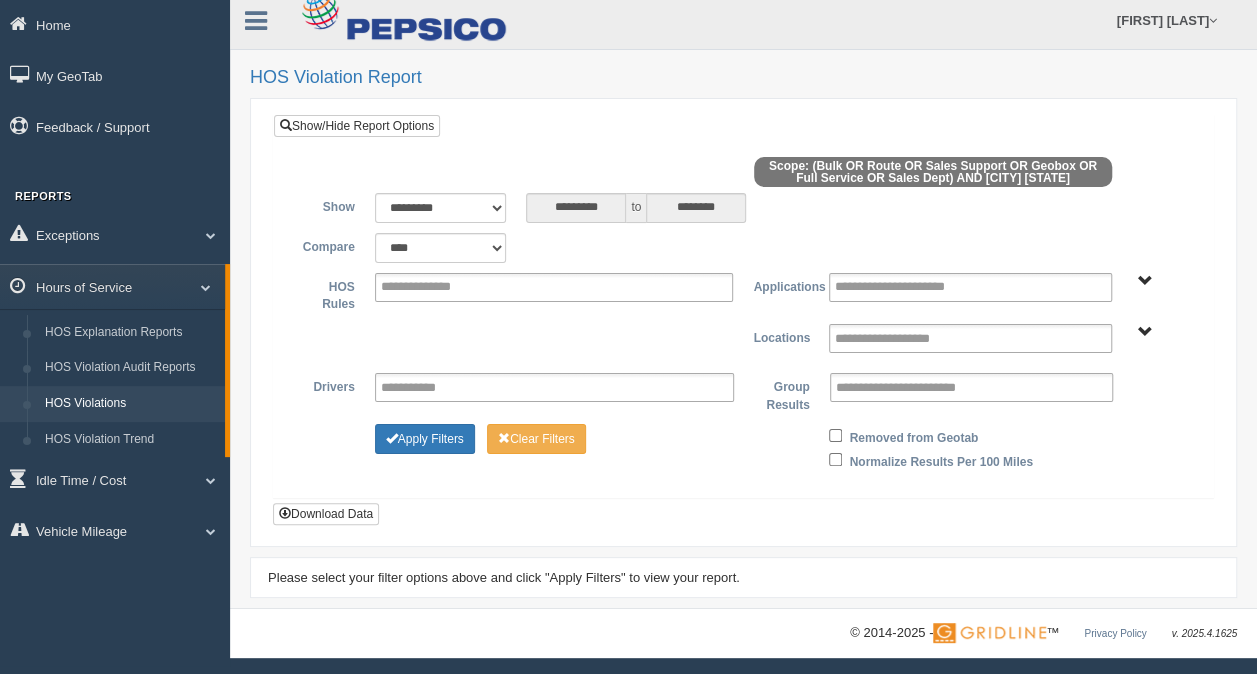 scroll, scrollTop: 0, scrollLeft: 0, axis: both 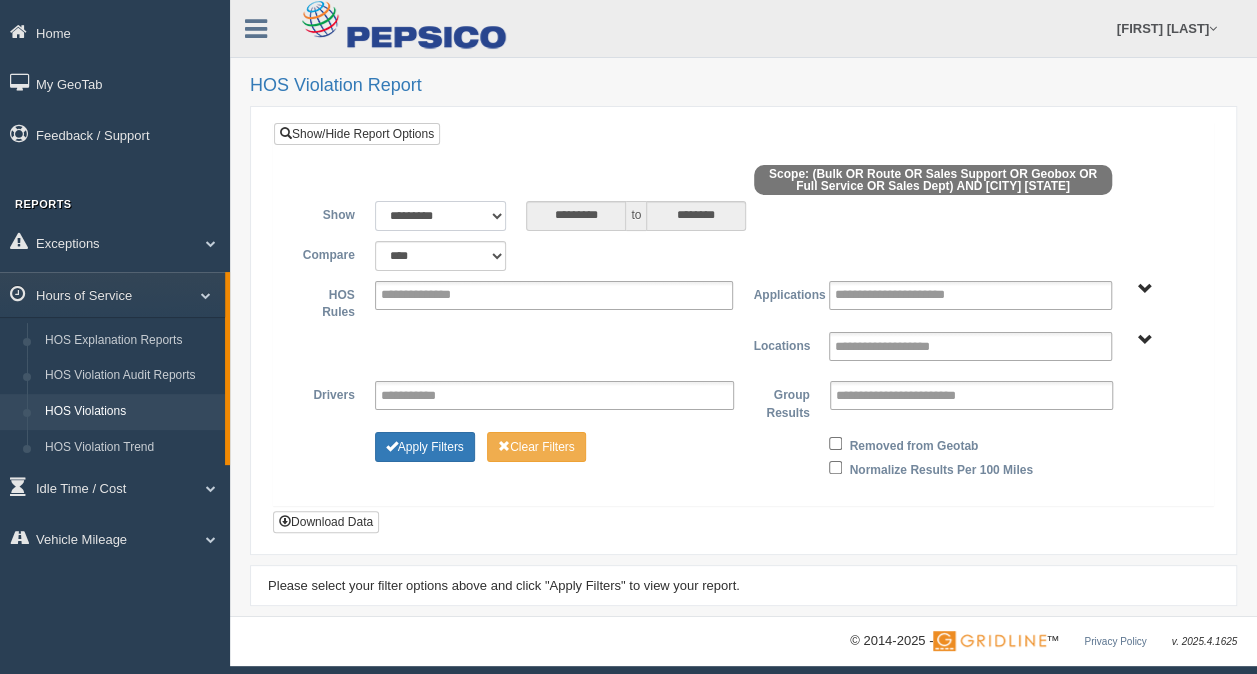 click on "**********" at bounding box center [441, 216] 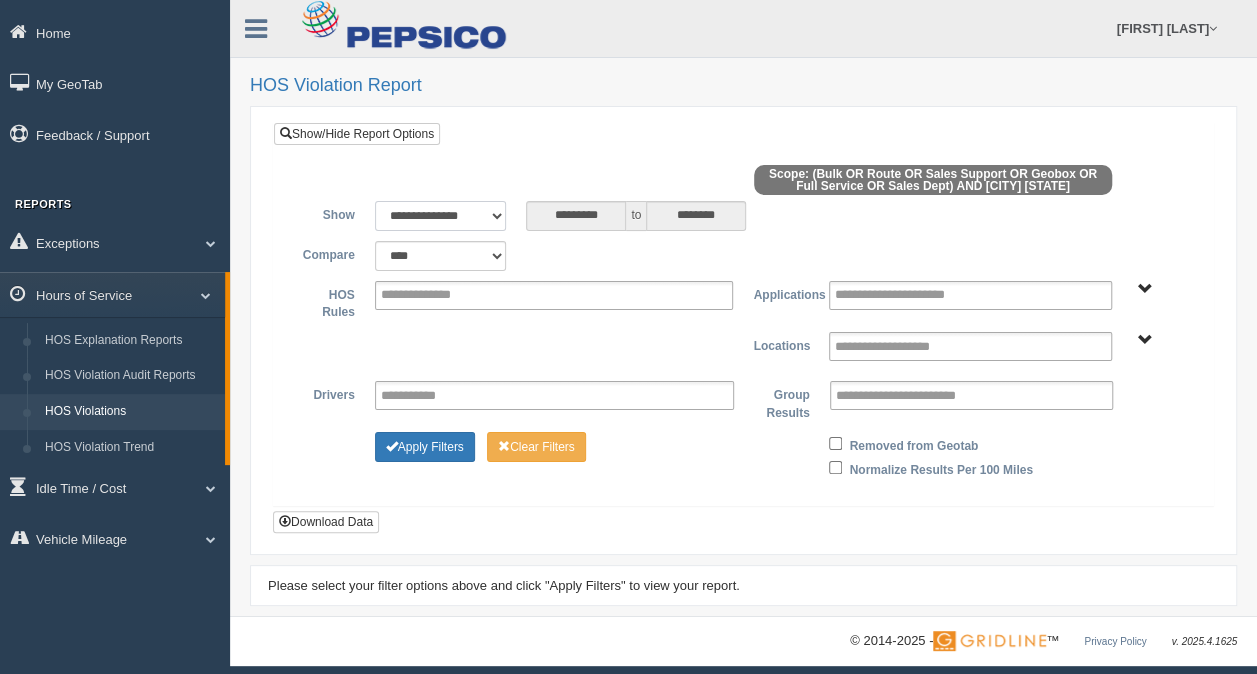 click on "**********" at bounding box center (441, 216) 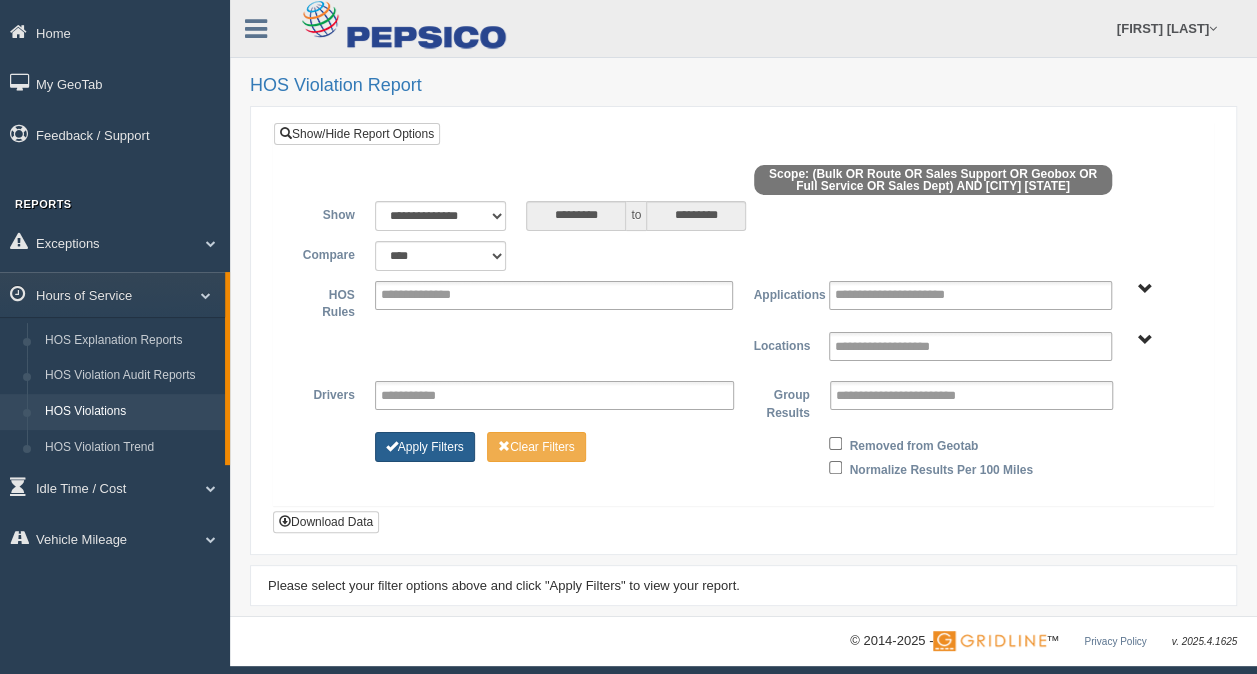 click on "Apply Filters" at bounding box center (425, 447) 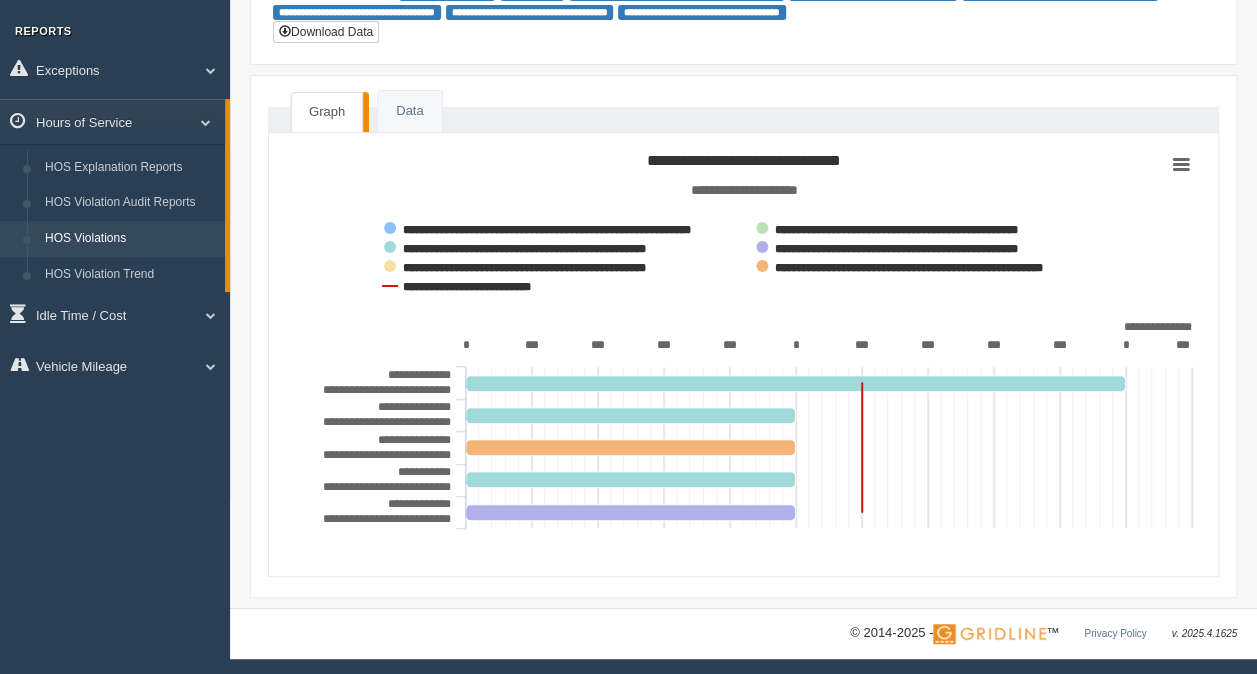 scroll, scrollTop: 0, scrollLeft: 0, axis: both 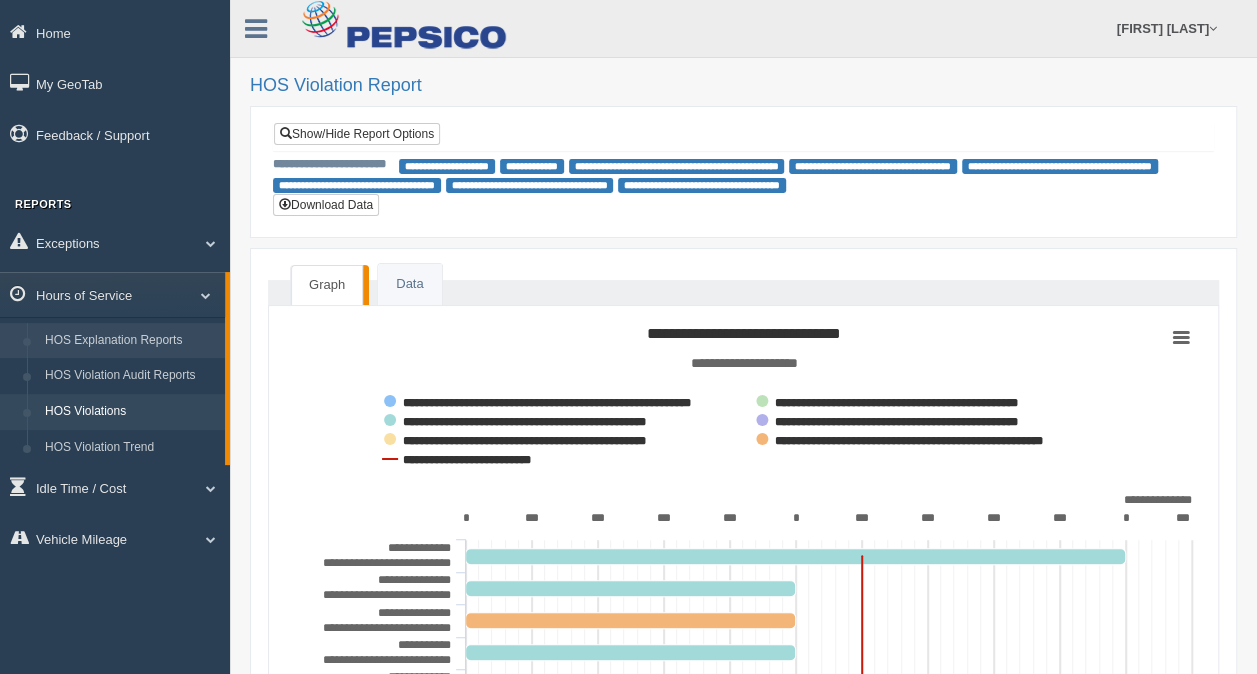 click on "HOS Explanation Reports" at bounding box center (130, 341) 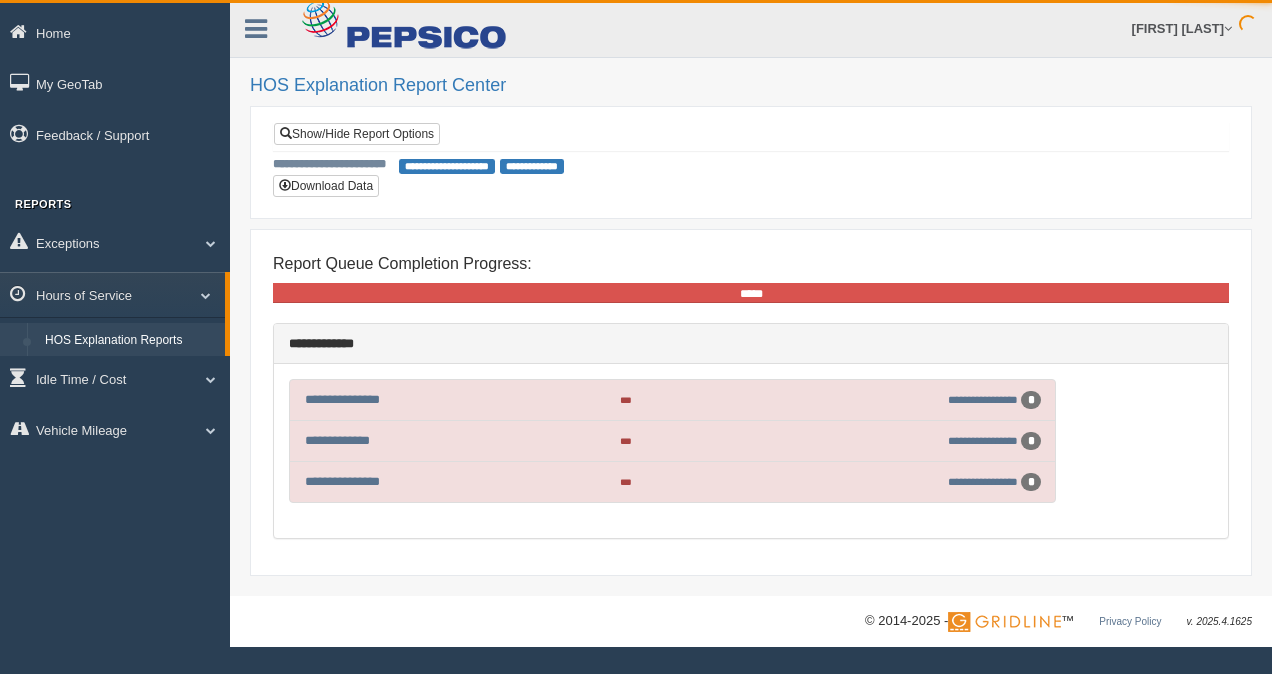 scroll, scrollTop: 0, scrollLeft: 0, axis: both 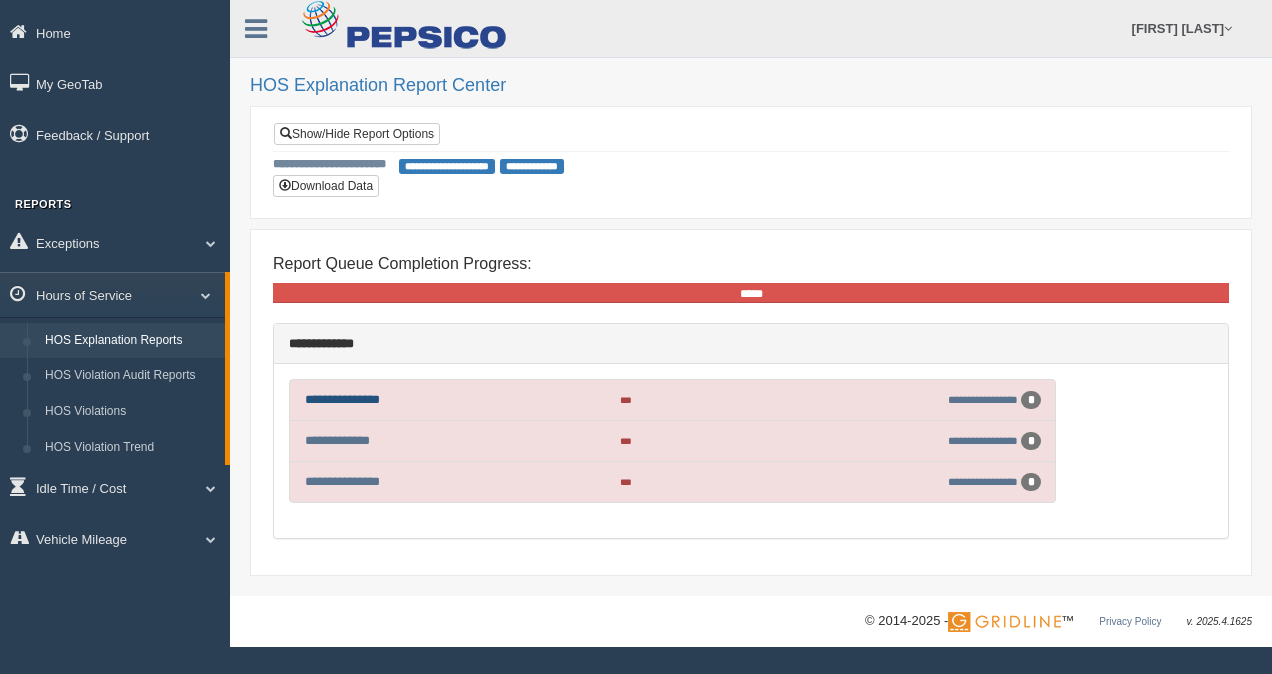 click on "**********" at bounding box center (342, 399) 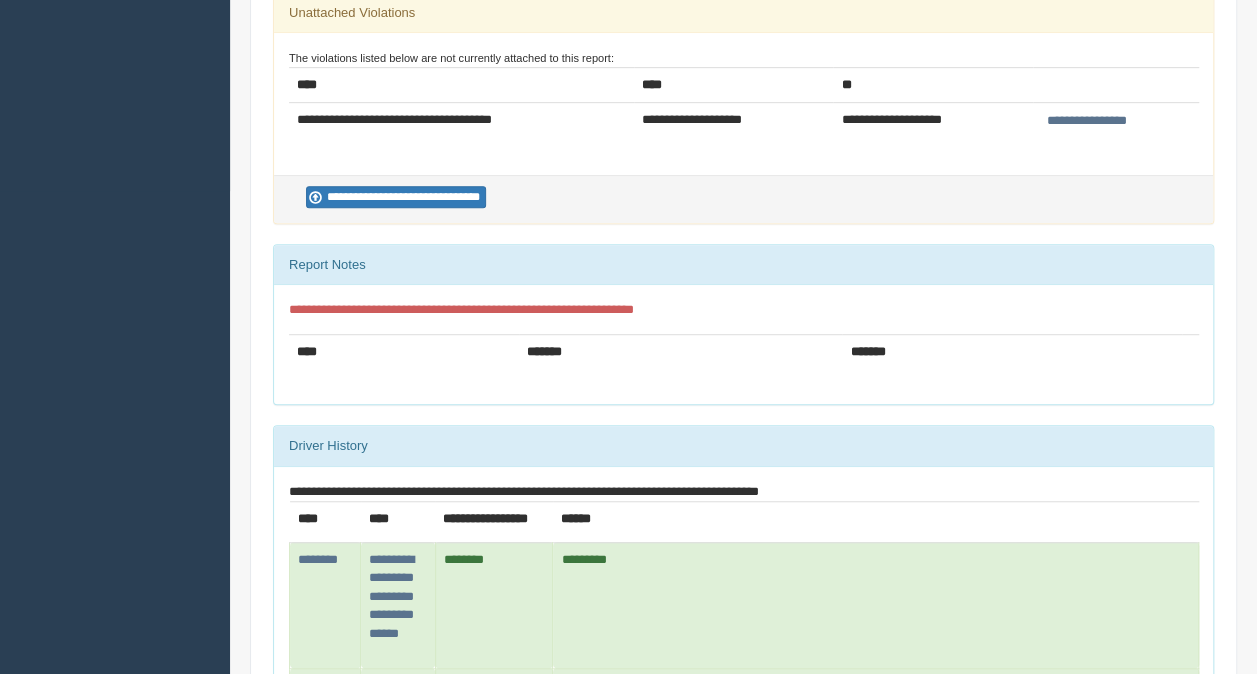 scroll, scrollTop: 482, scrollLeft: 0, axis: vertical 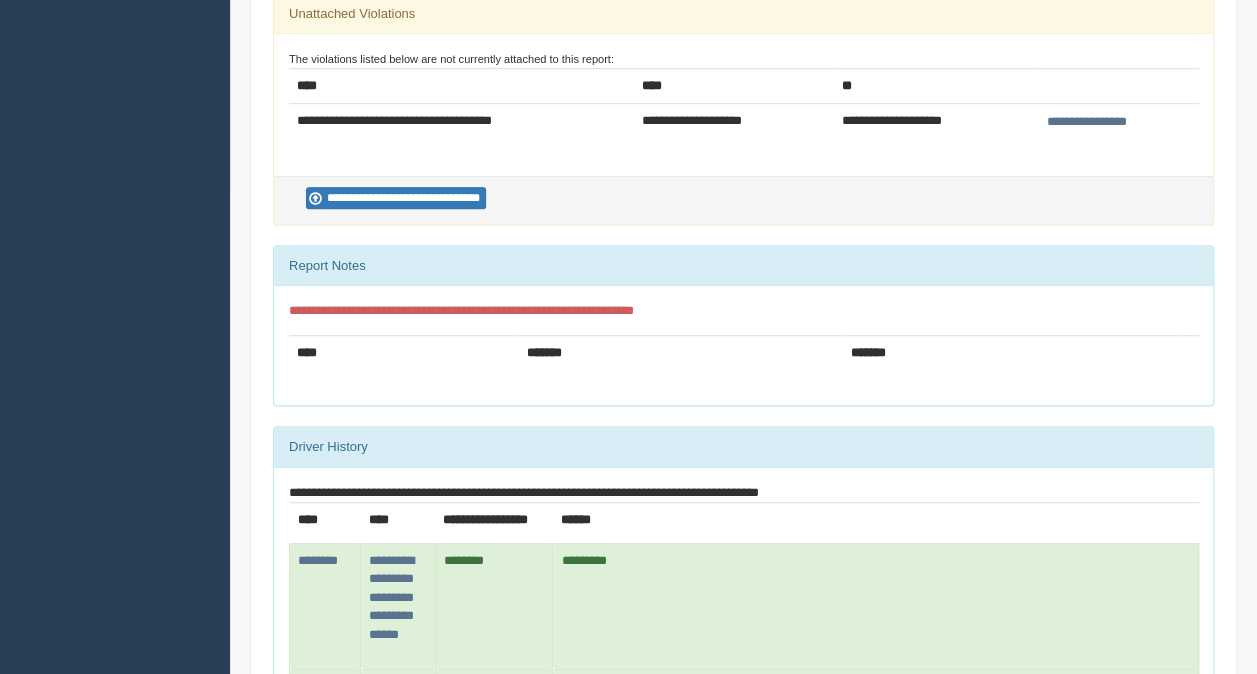 click on "**********" at bounding box center [1087, 122] 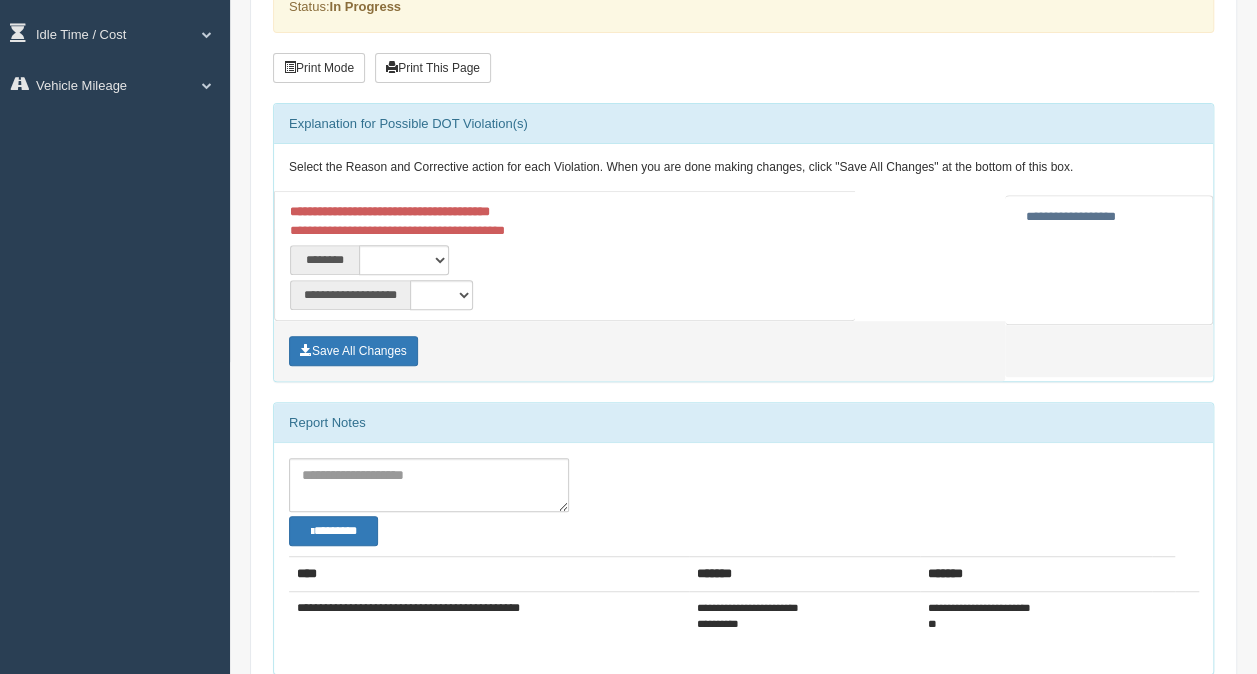 scroll, scrollTop: 358, scrollLeft: 0, axis: vertical 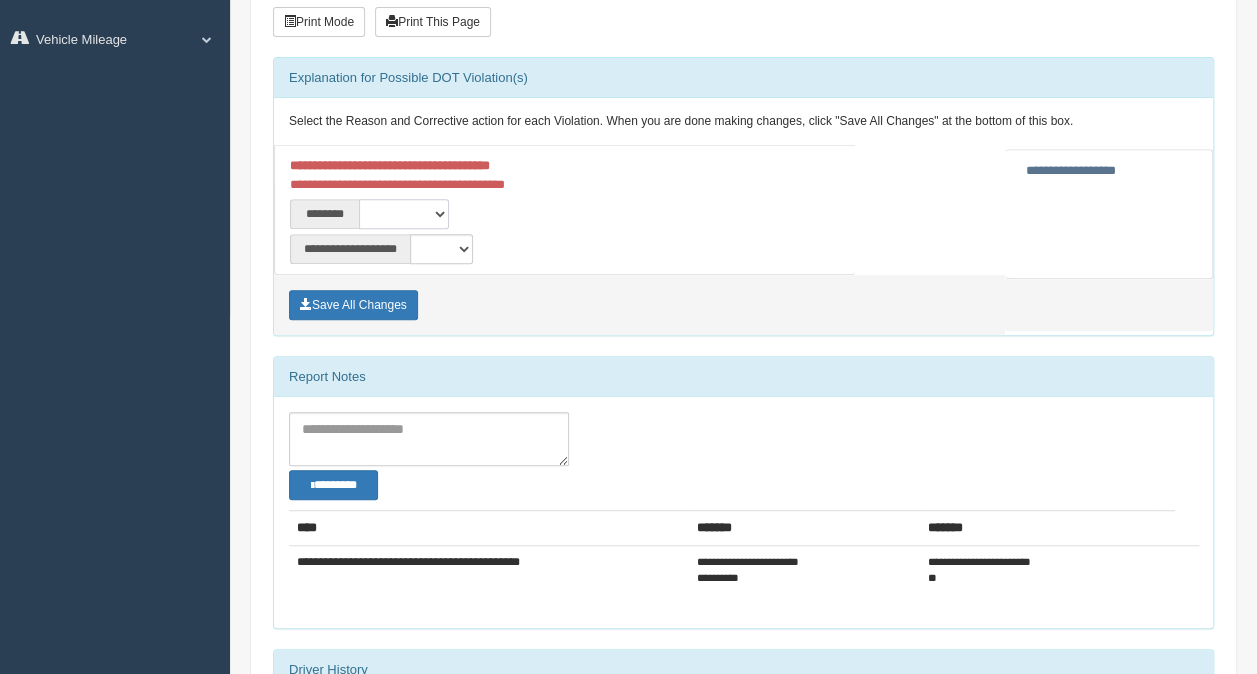 click on "**********" at bounding box center [404, 214] 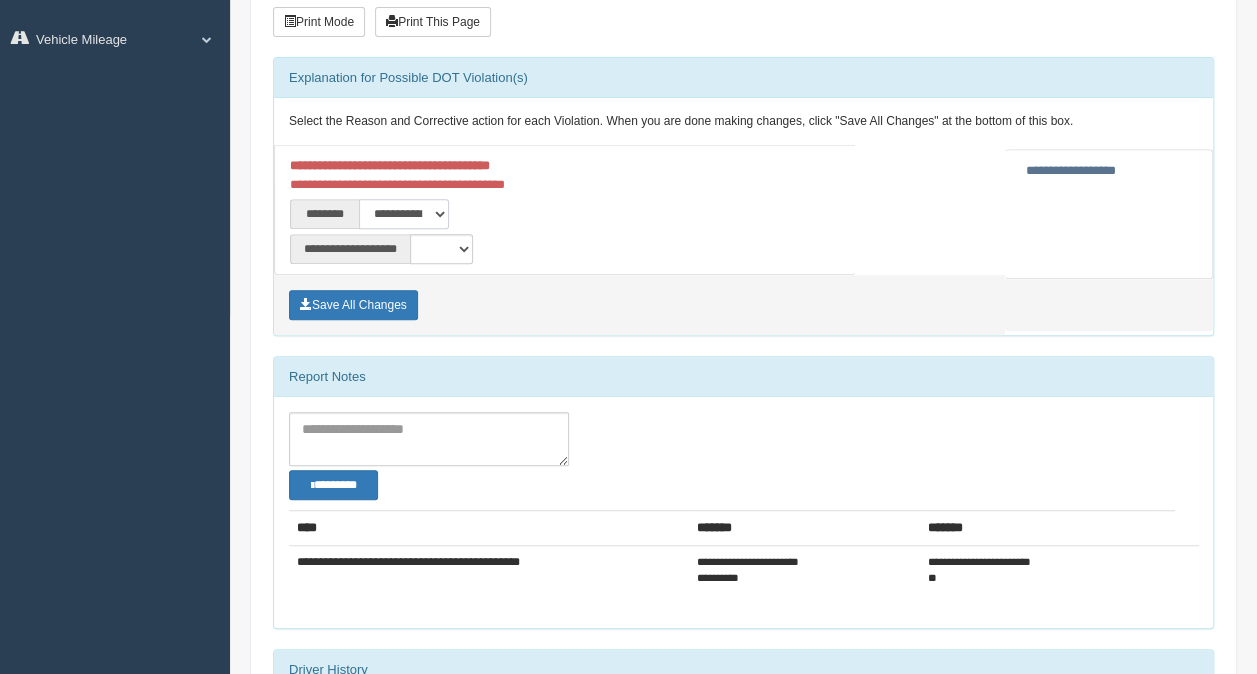 click on "**********" at bounding box center [404, 214] 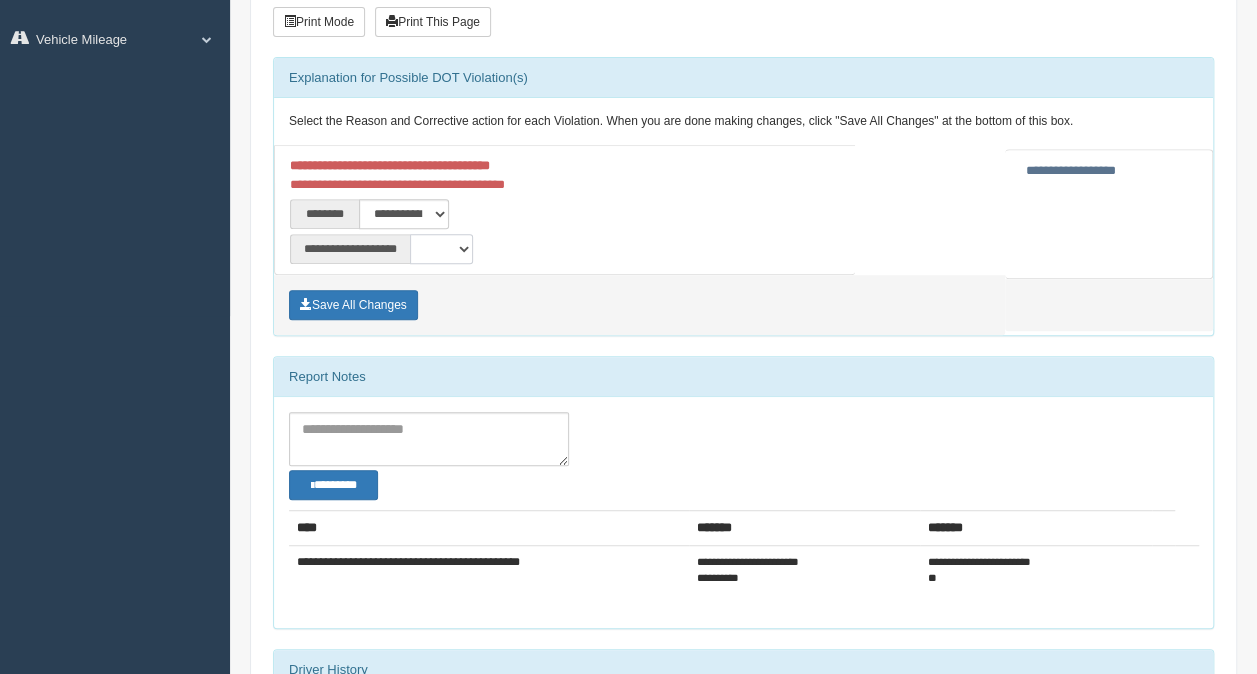 click on "**********" at bounding box center [441, 249] 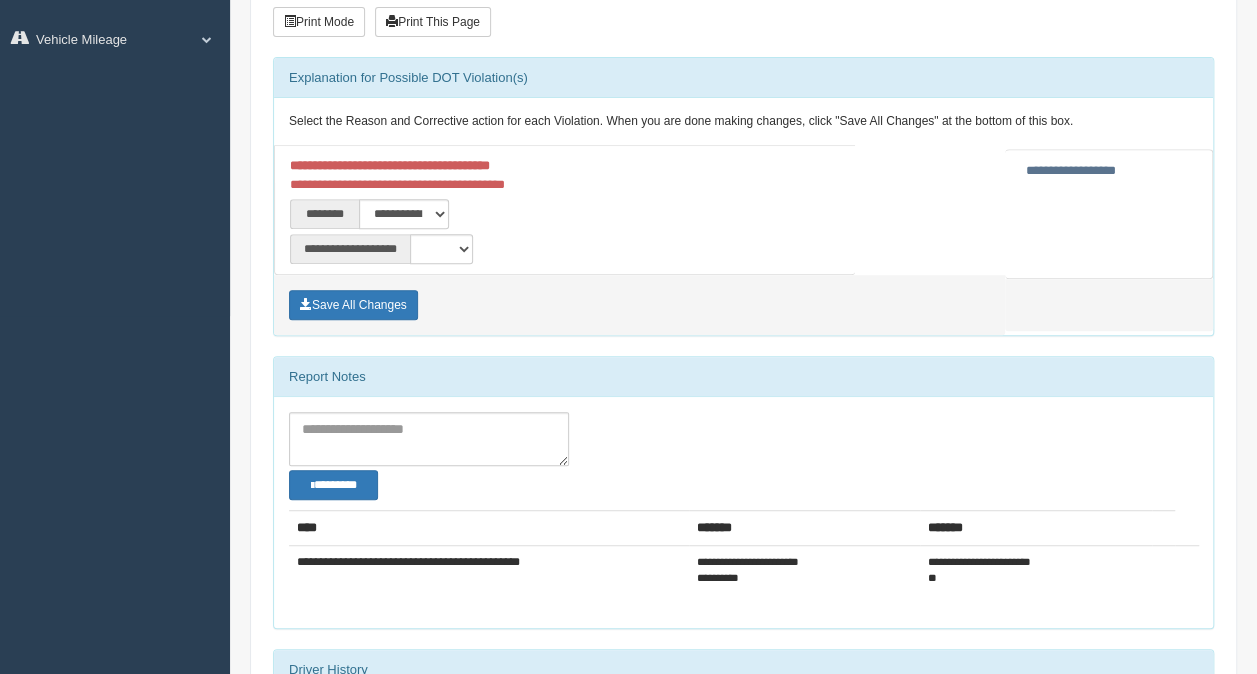 click on "**********" at bounding box center (565, 246) 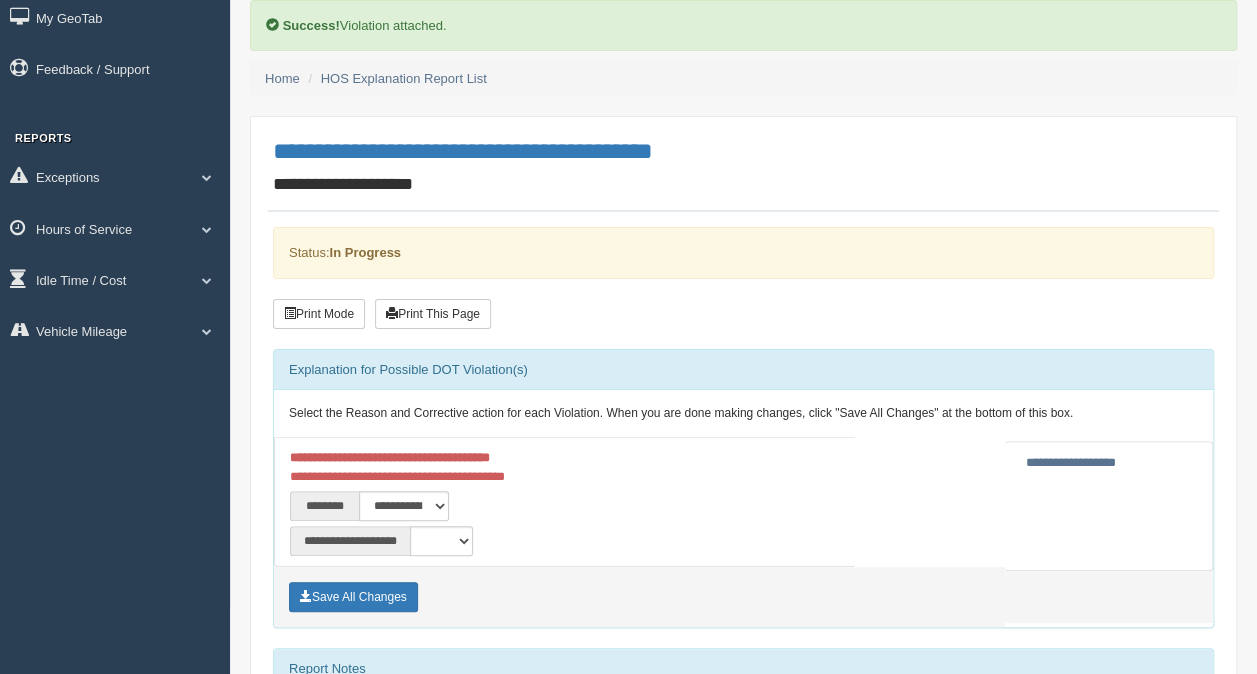 scroll, scrollTop: 0, scrollLeft: 0, axis: both 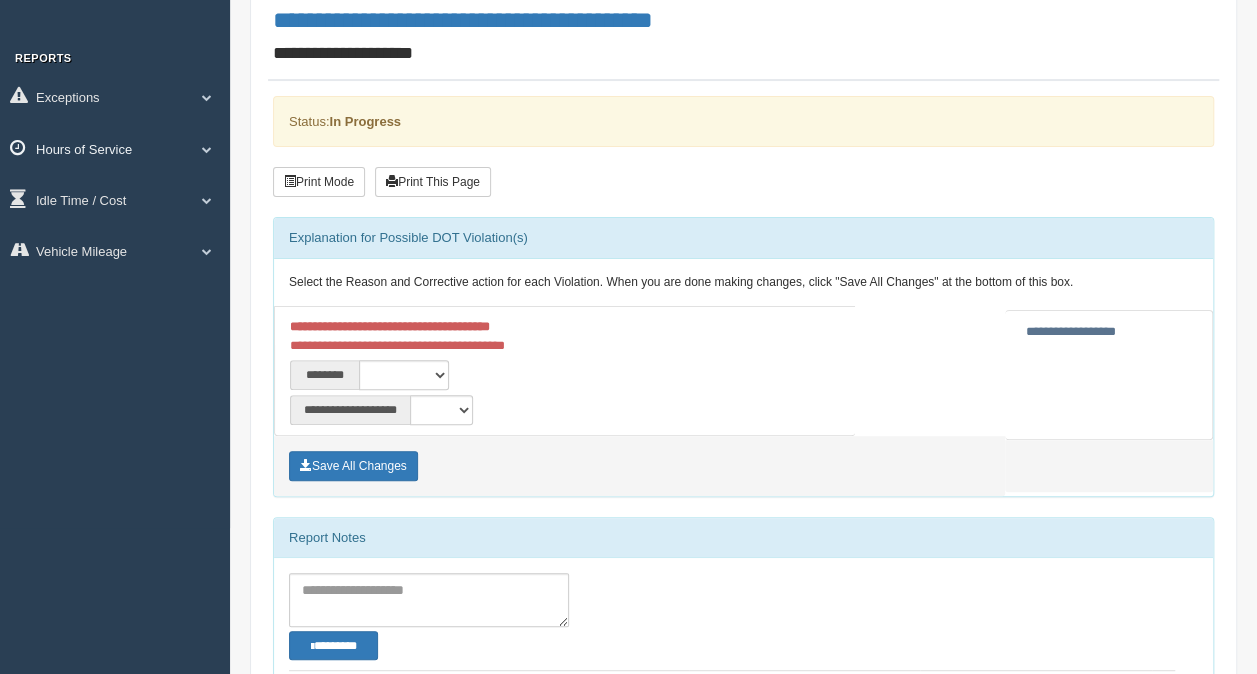 click on "Hours of Service" at bounding box center (115, 148) 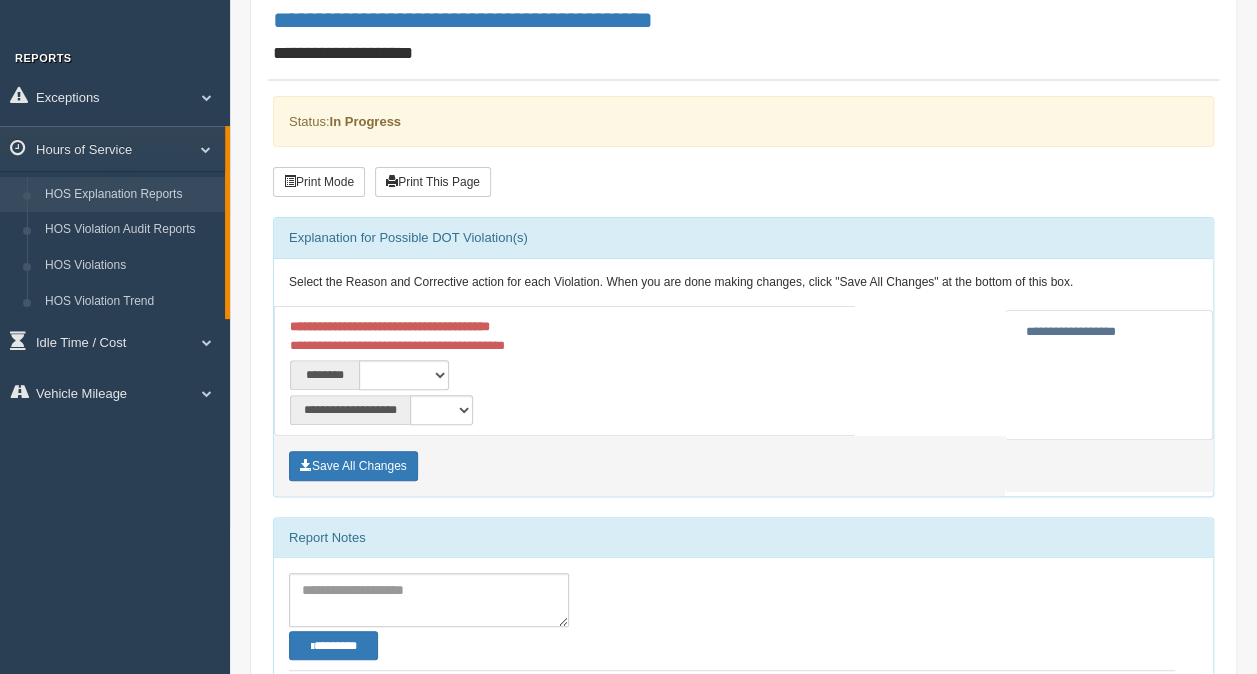 click on "HOS Explanation Reports" at bounding box center (130, 195) 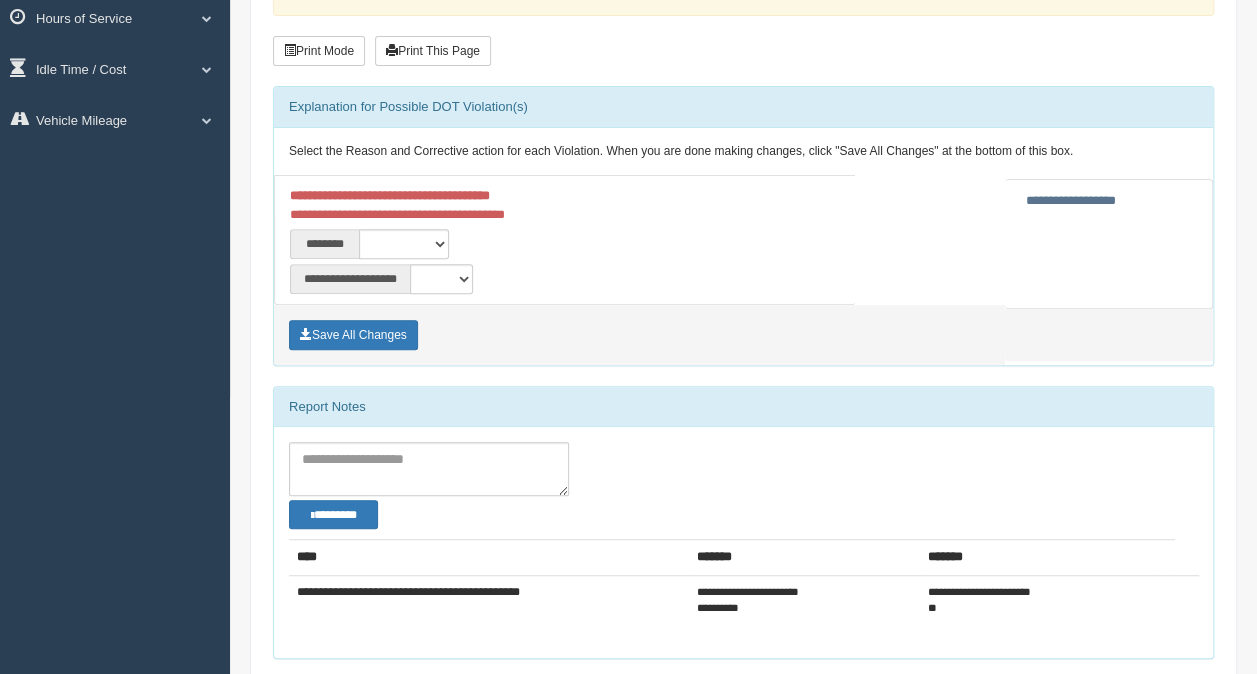 scroll, scrollTop: 777, scrollLeft: 0, axis: vertical 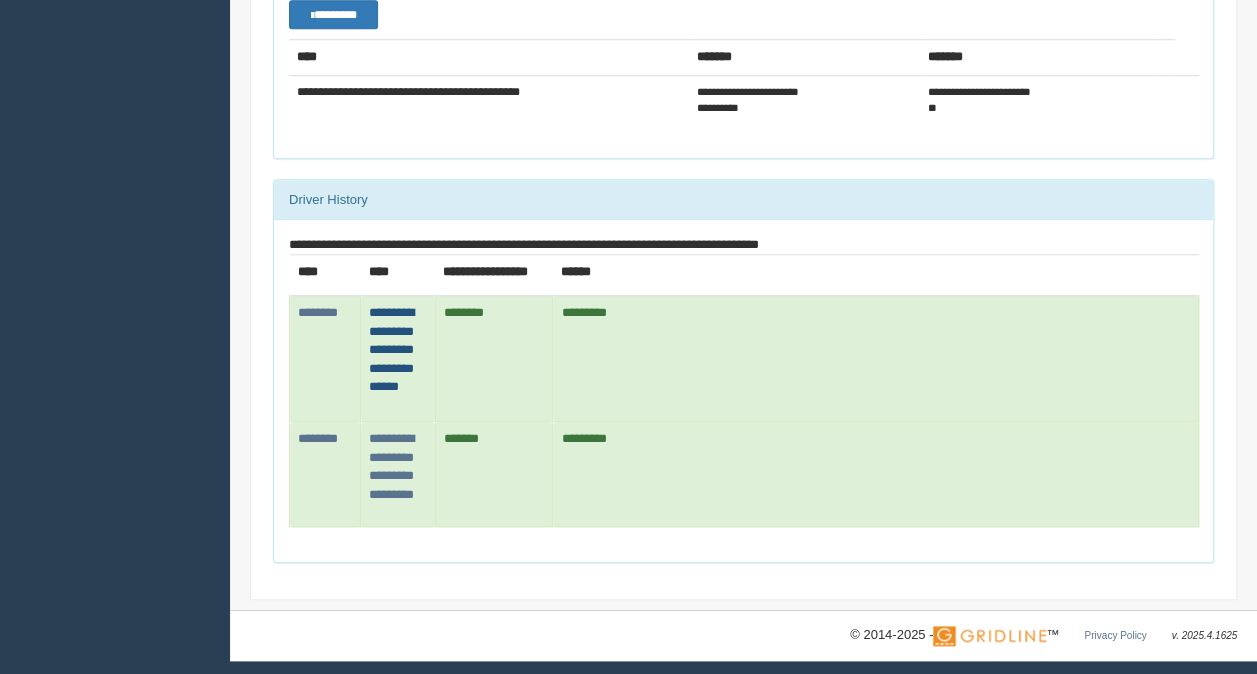 click on "**********" at bounding box center [391, 349] 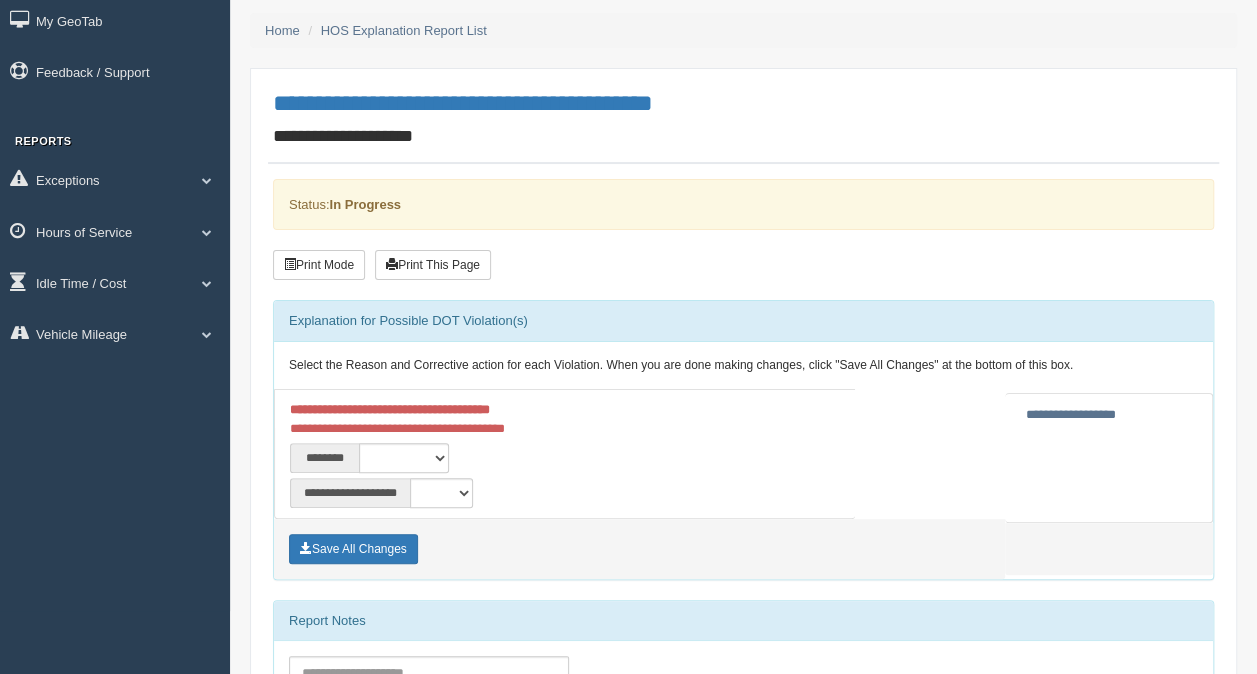 scroll, scrollTop: 0, scrollLeft: 0, axis: both 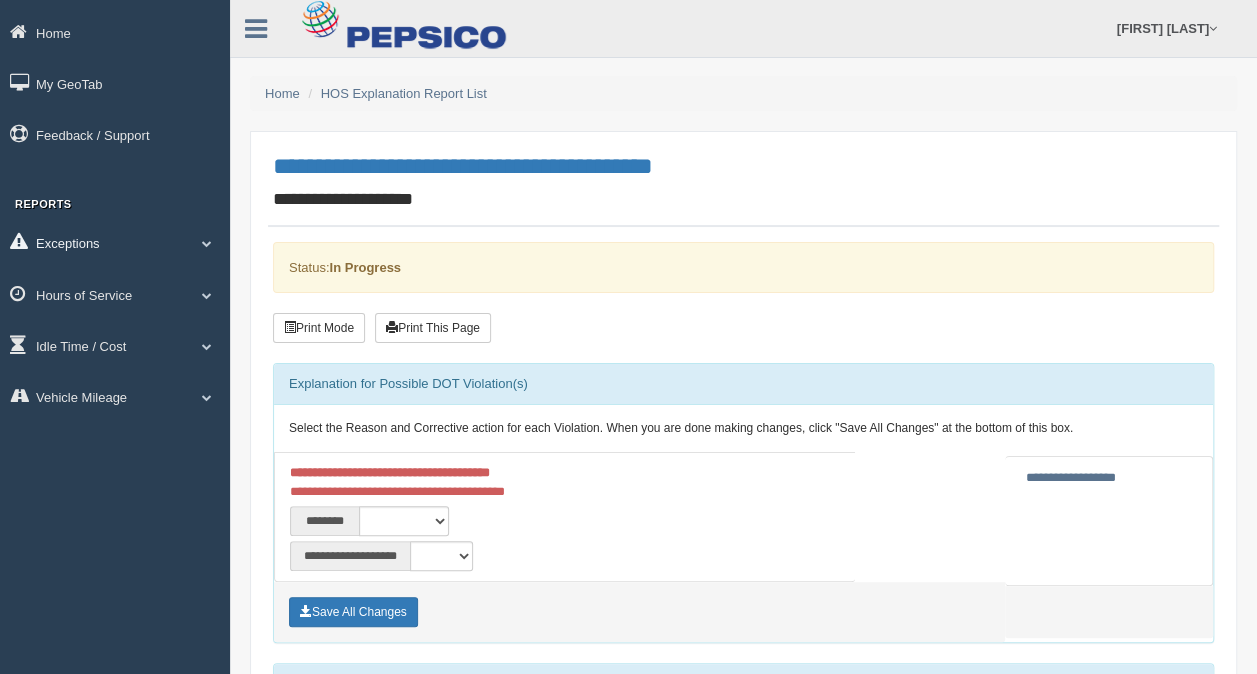 click on "Exceptions" at bounding box center [115, 242] 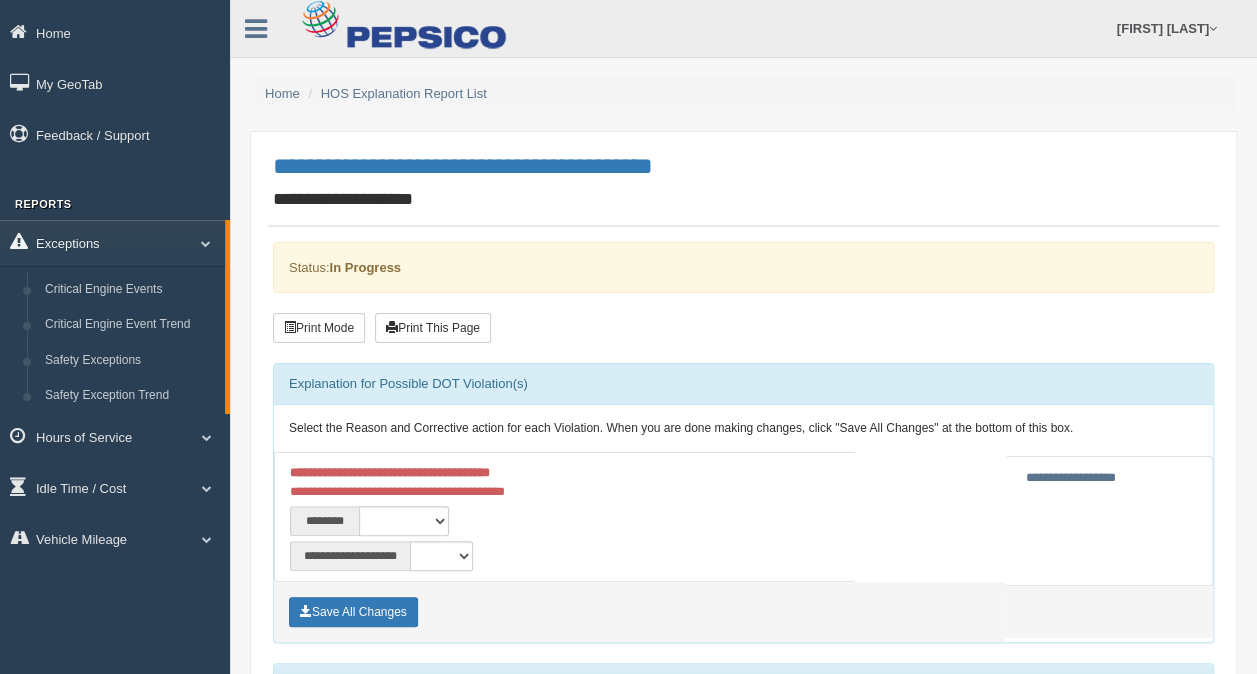 click on "Exceptions" at bounding box center [112, 242] 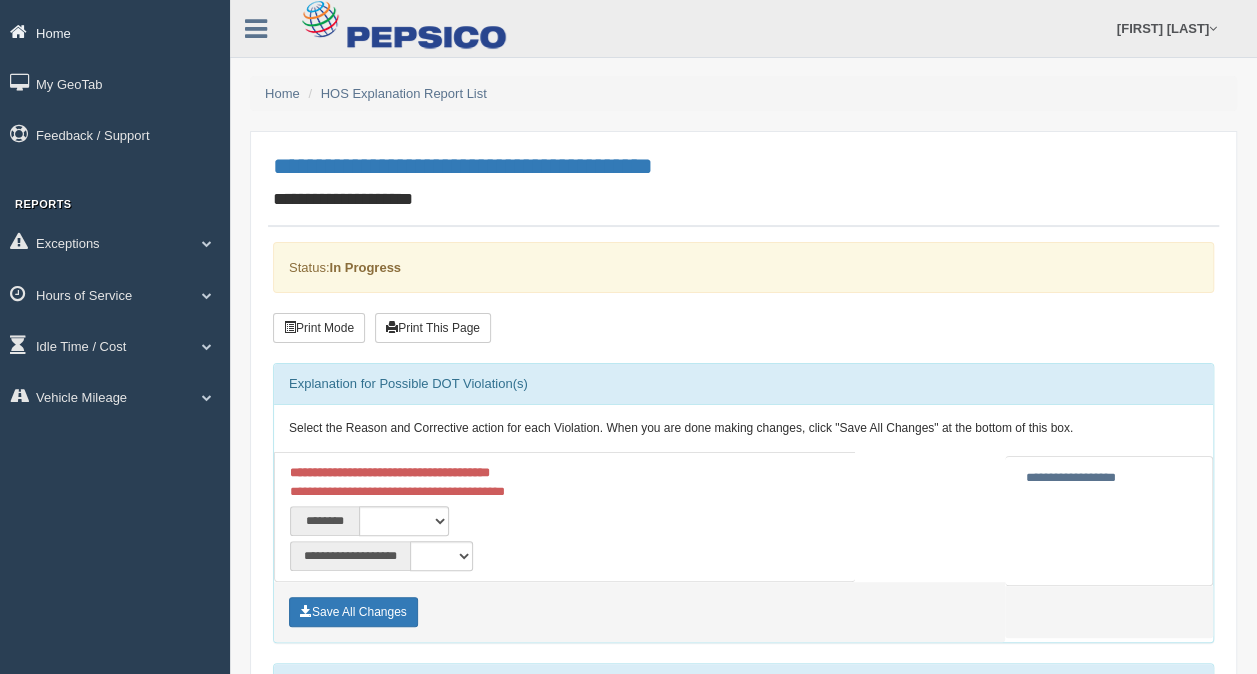 click on "Home" at bounding box center [115, 32] 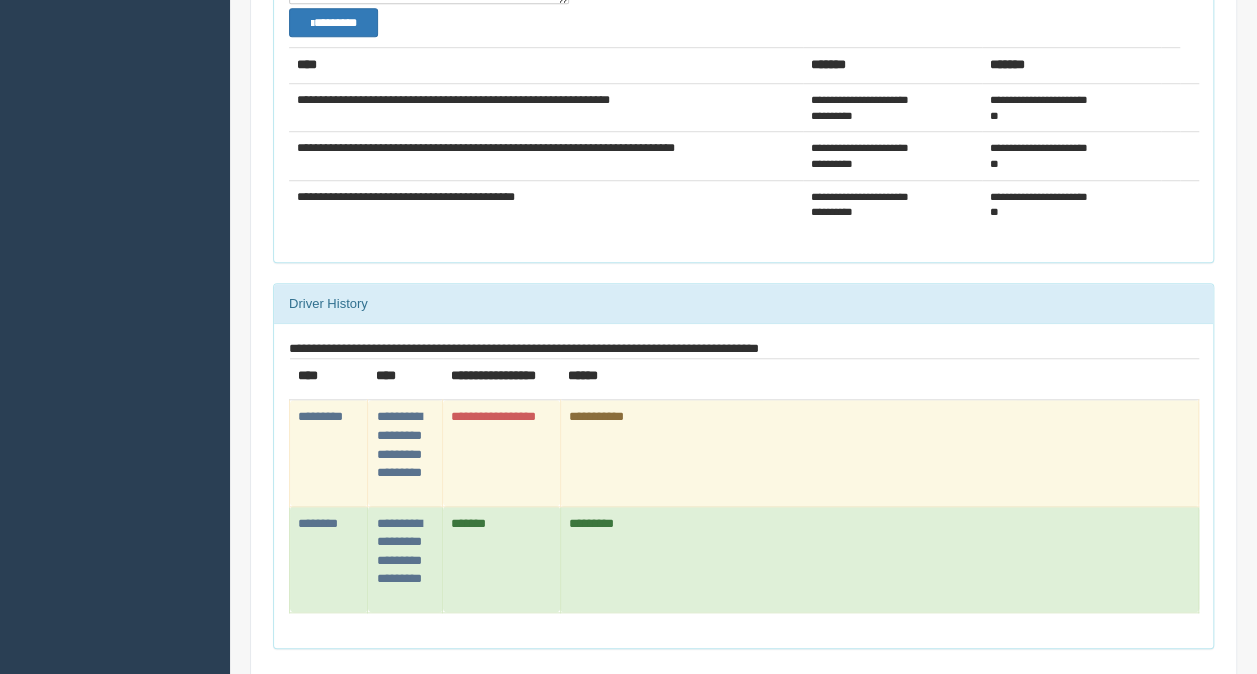 scroll, scrollTop: 696, scrollLeft: 0, axis: vertical 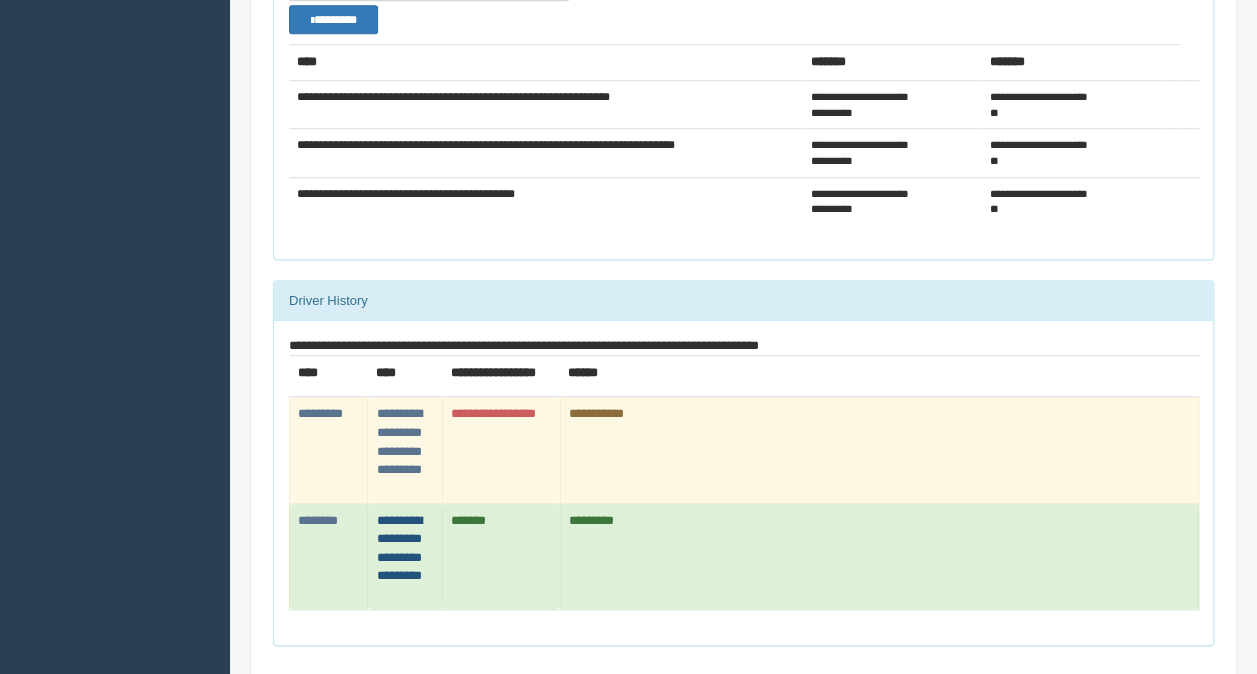 click on "**********" at bounding box center (398, 548) 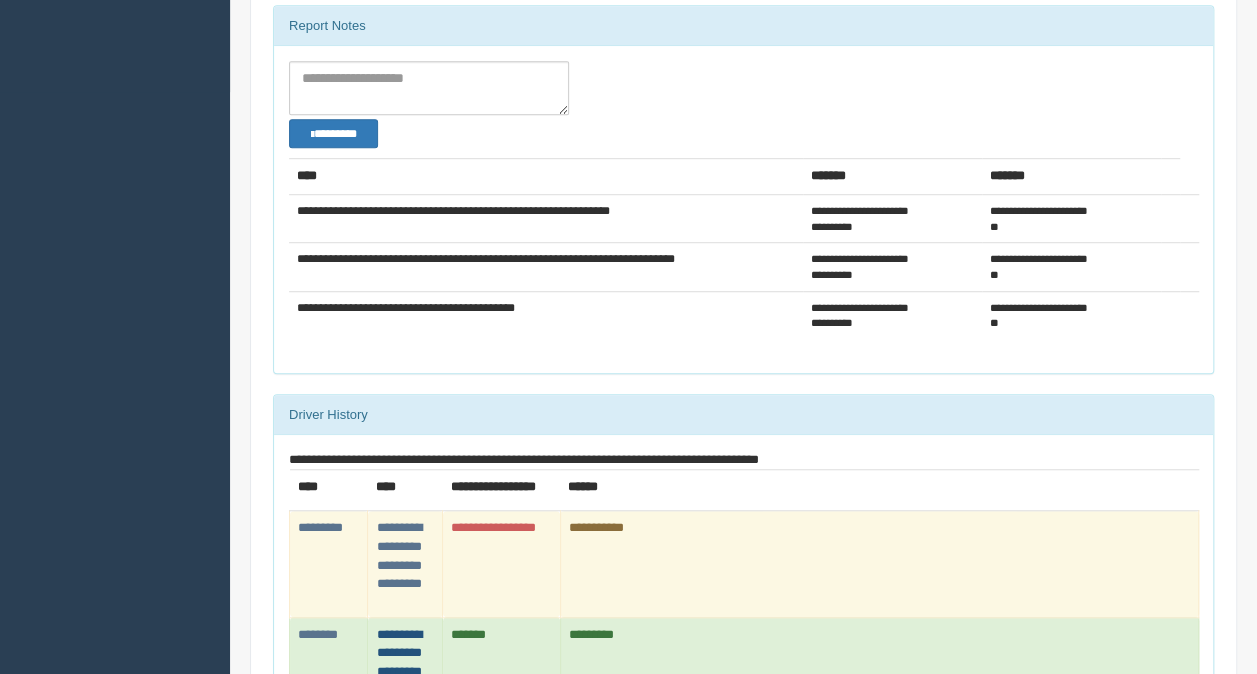 scroll, scrollTop: 573, scrollLeft: 0, axis: vertical 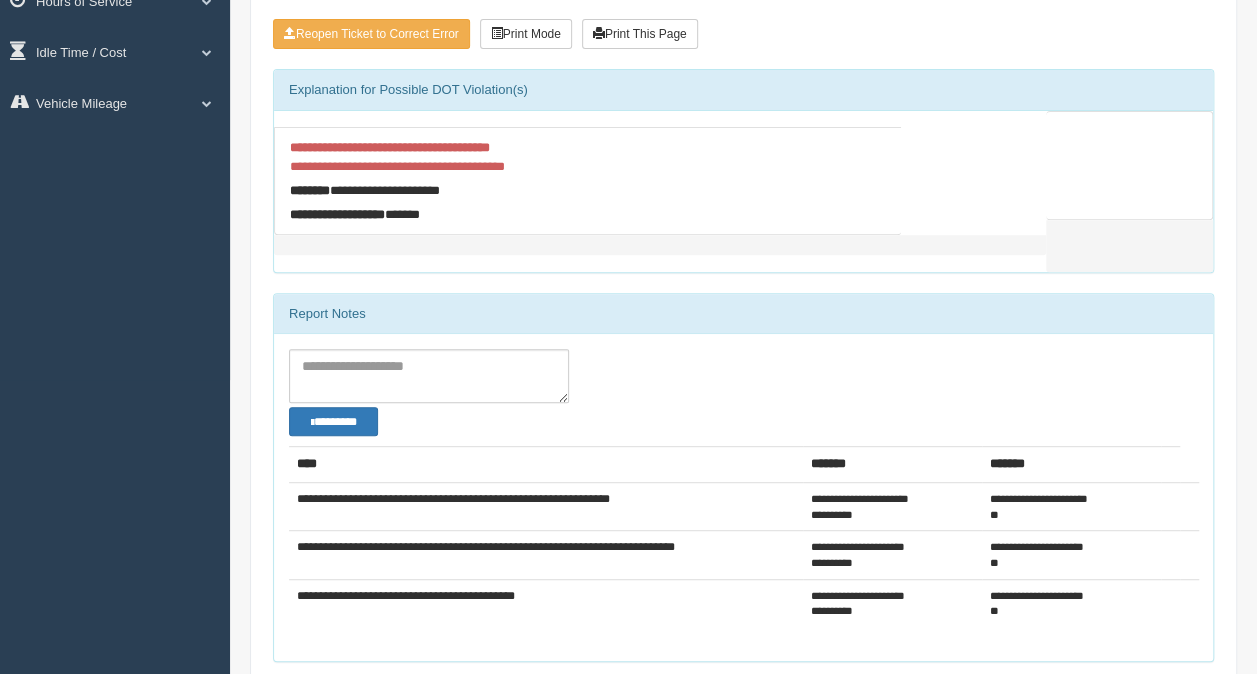 click on "**********" at bounding box center (434, 214) 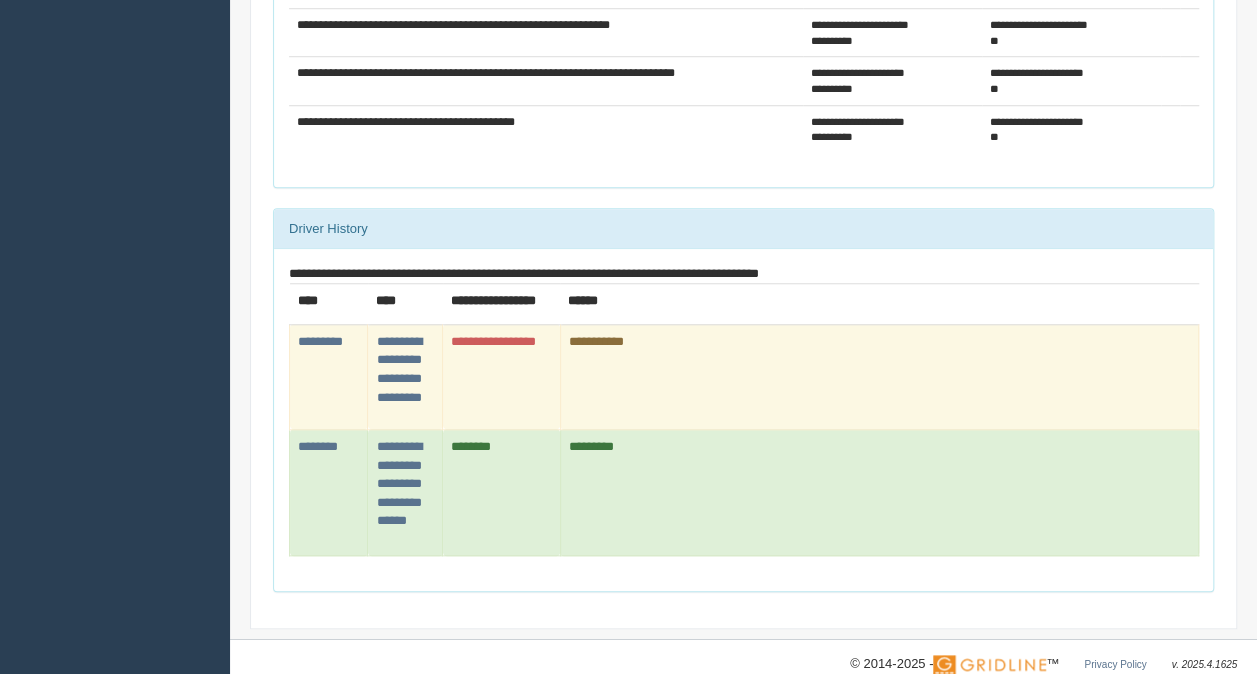 scroll, scrollTop: 769, scrollLeft: 0, axis: vertical 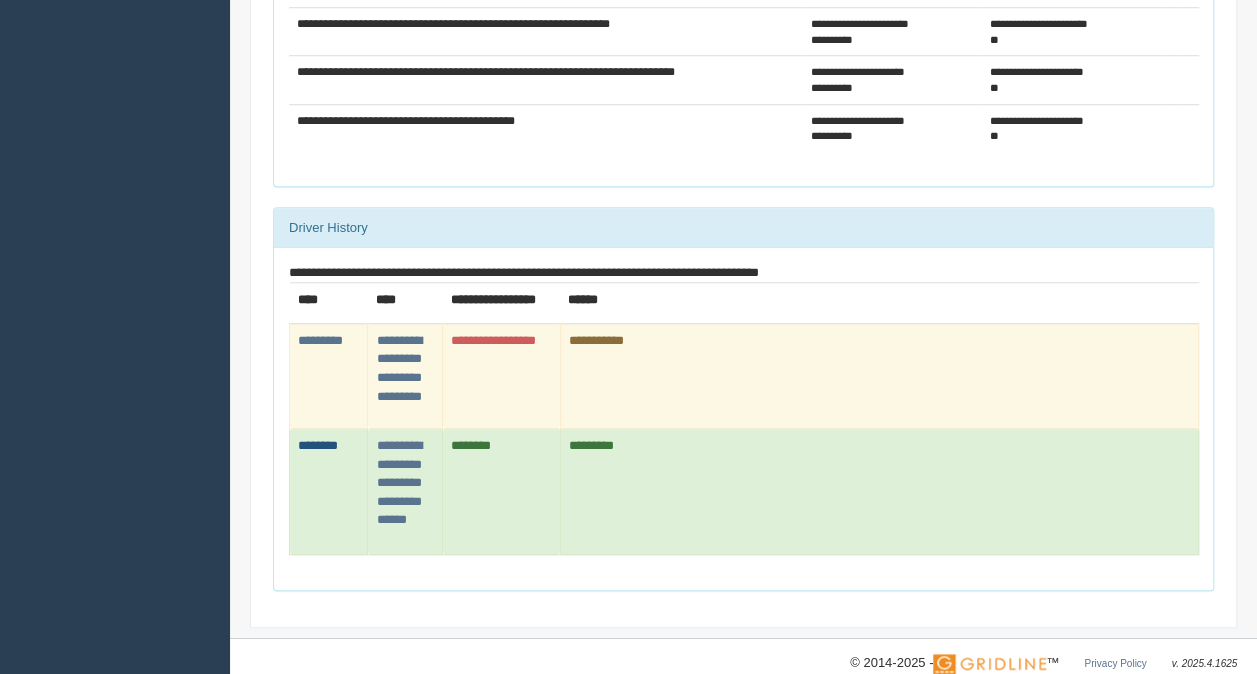 click on "********" at bounding box center [318, 445] 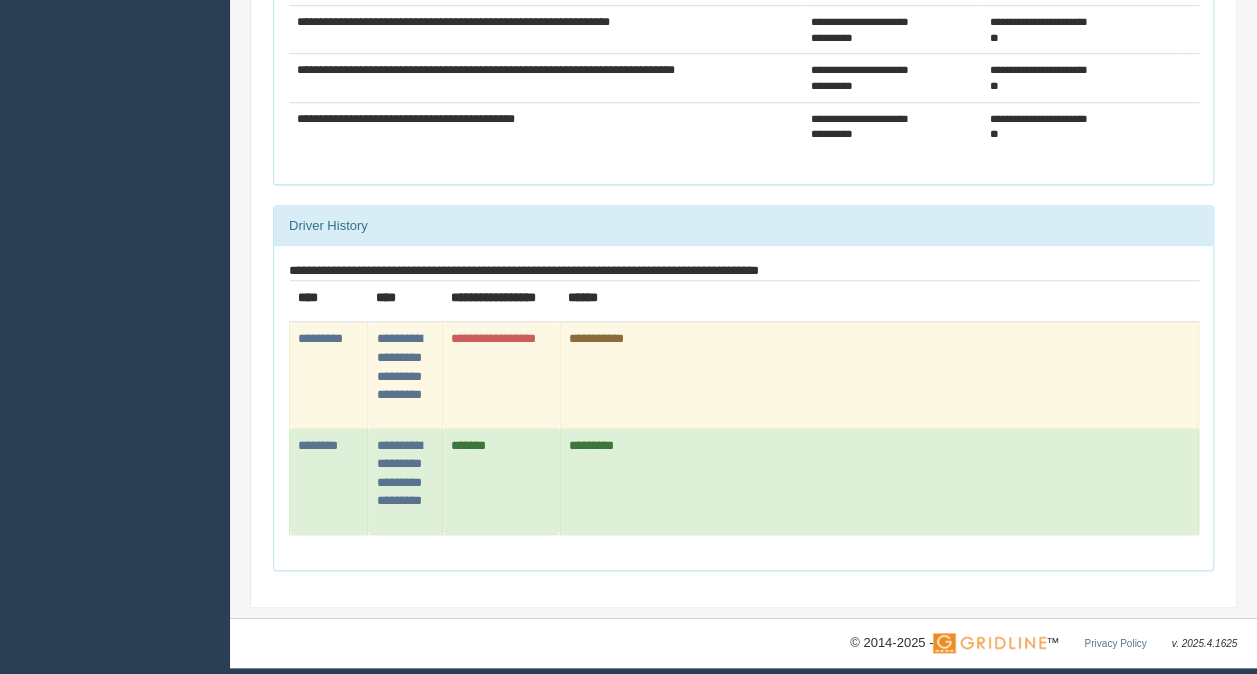 scroll, scrollTop: 772, scrollLeft: 0, axis: vertical 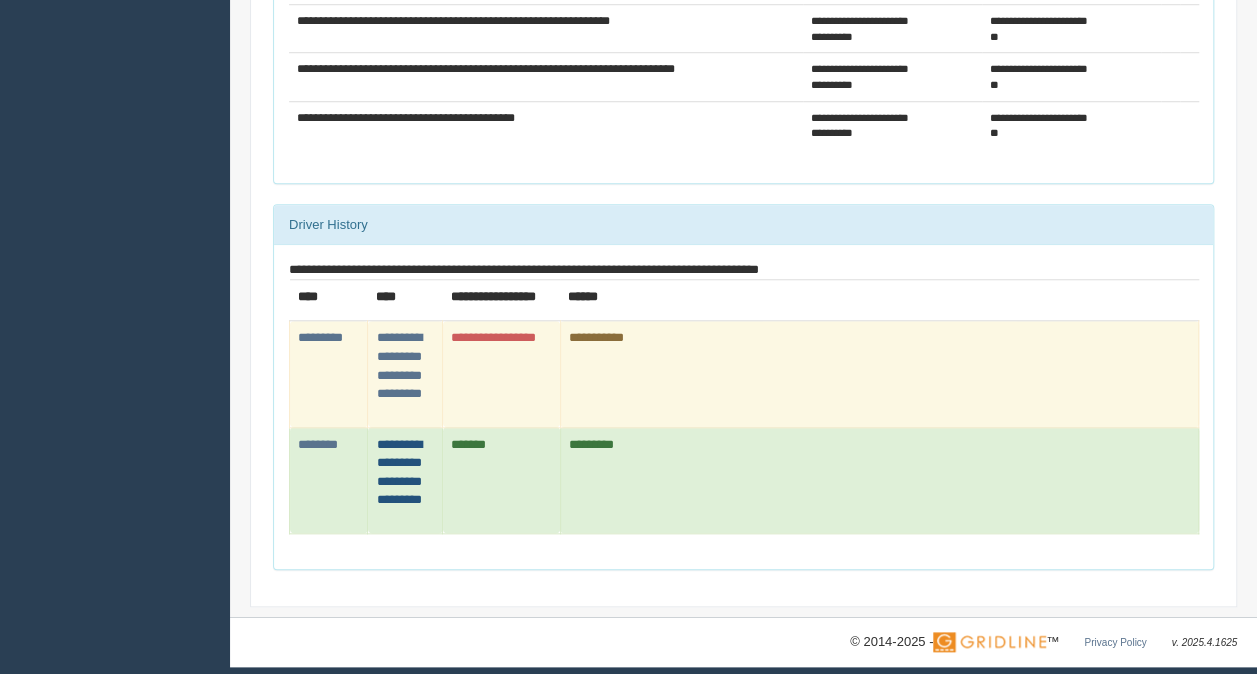 click on "**********" at bounding box center (398, 472) 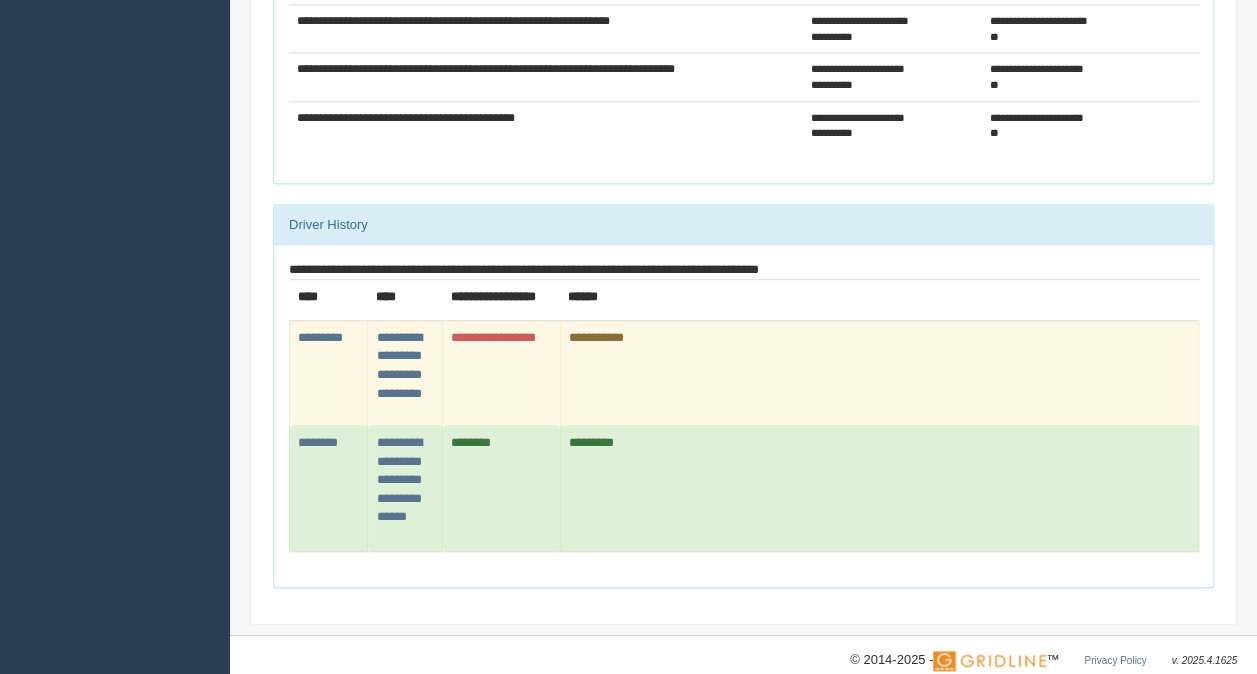 scroll, scrollTop: 774, scrollLeft: 0, axis: vertical 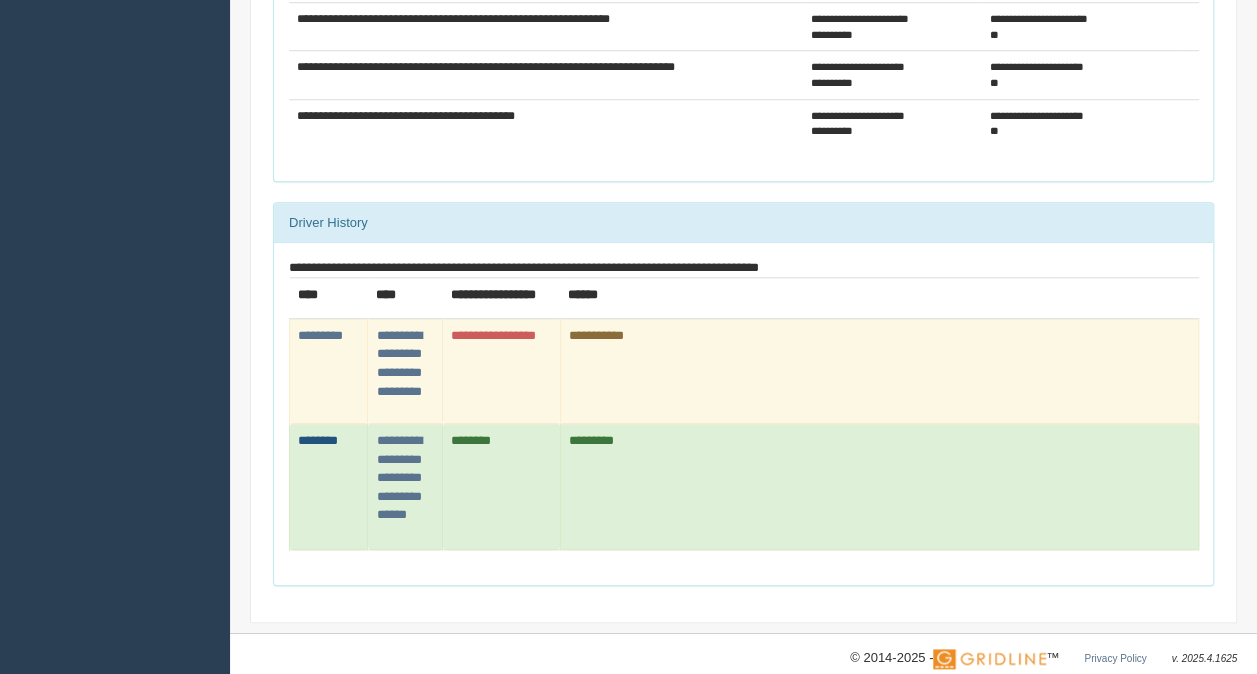 click on "********" at bounding box center (318, 440) 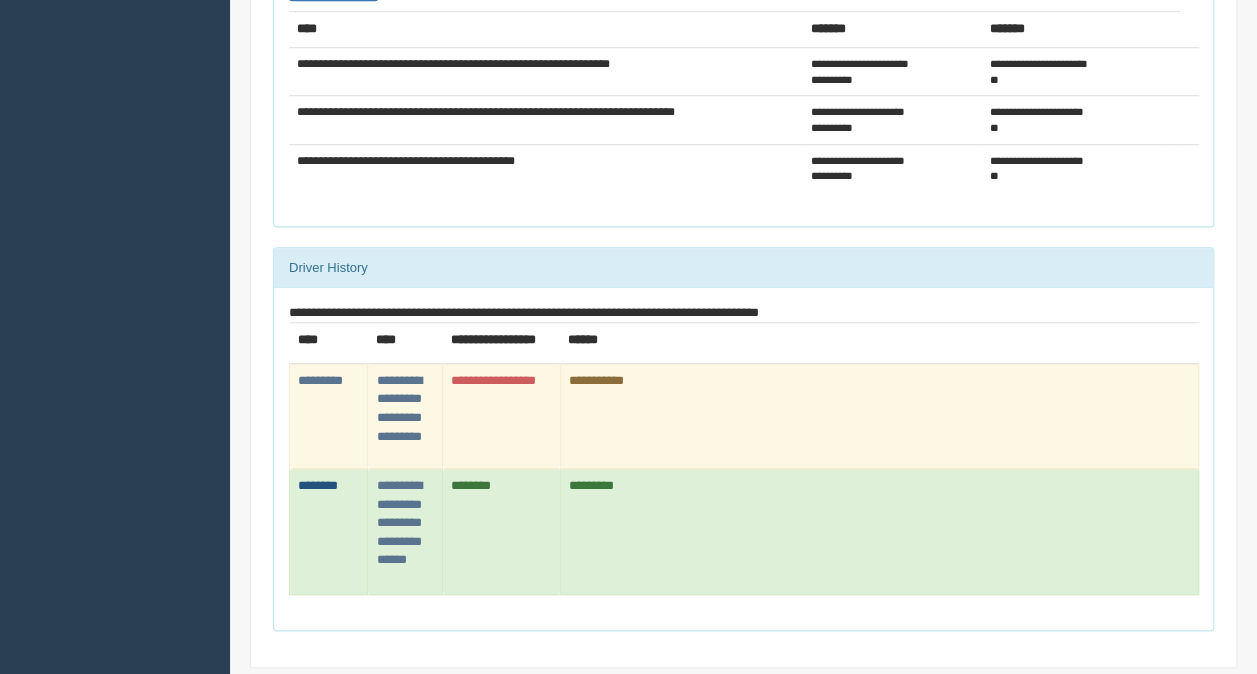scroll, scrollTop: 728, scrollLeft: 0, axis: vertical 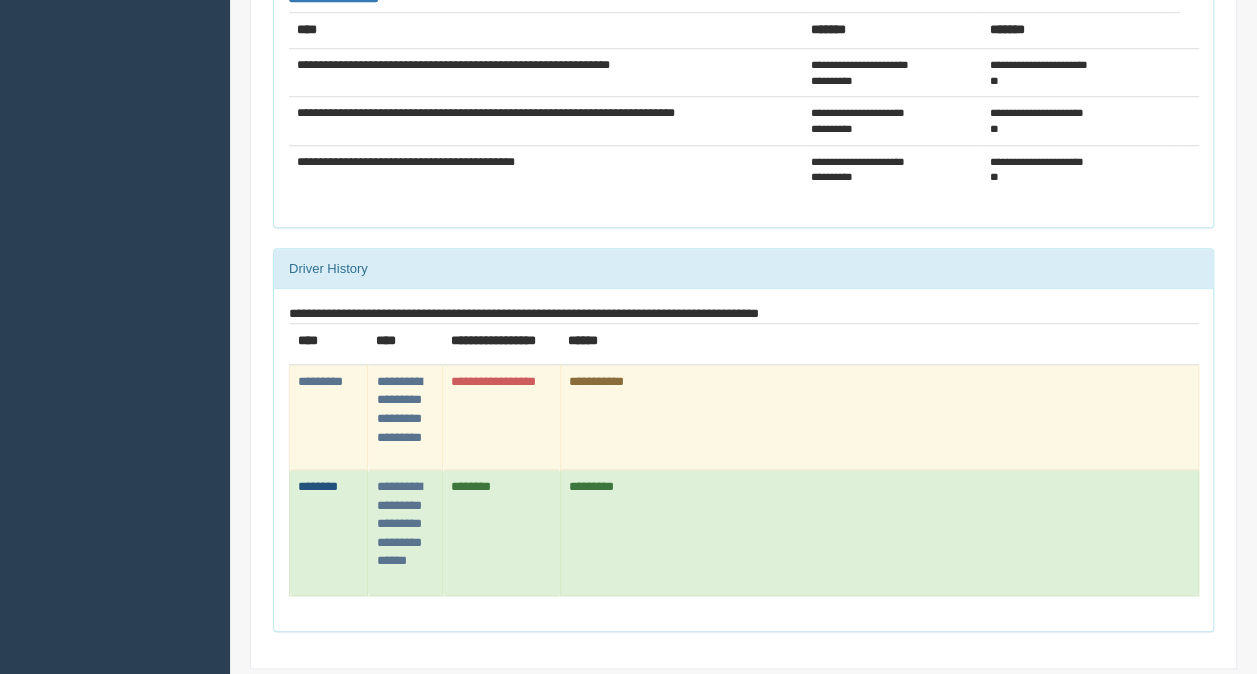 click on "********" at bounding box center (318, 486) 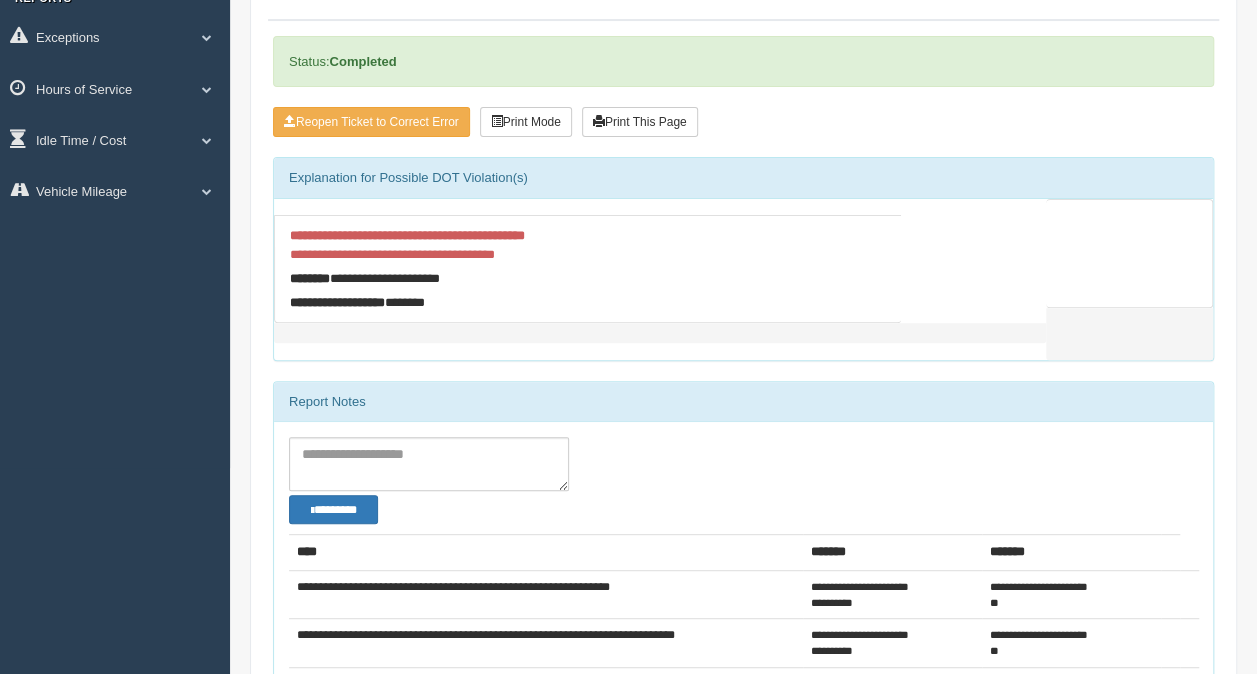 scroll, scrollTop: 205, scrollLeft: 0, axis: vertical 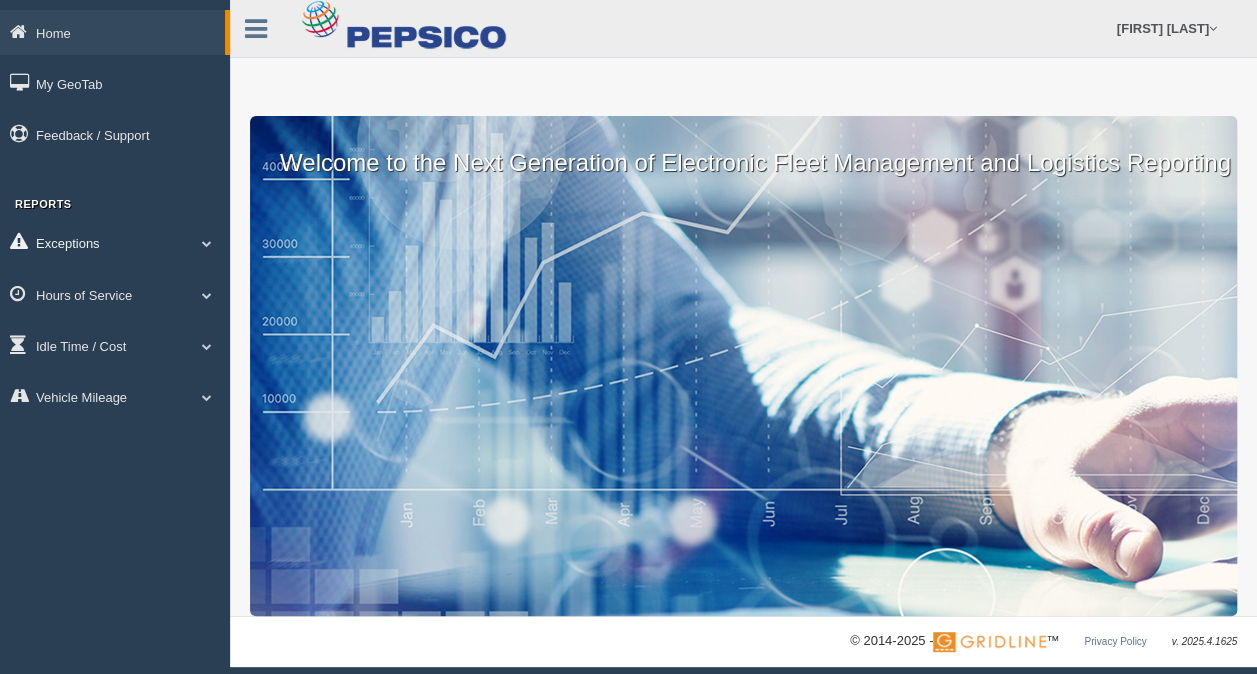 click on "Exceptions" at bounding box center (115, 242) 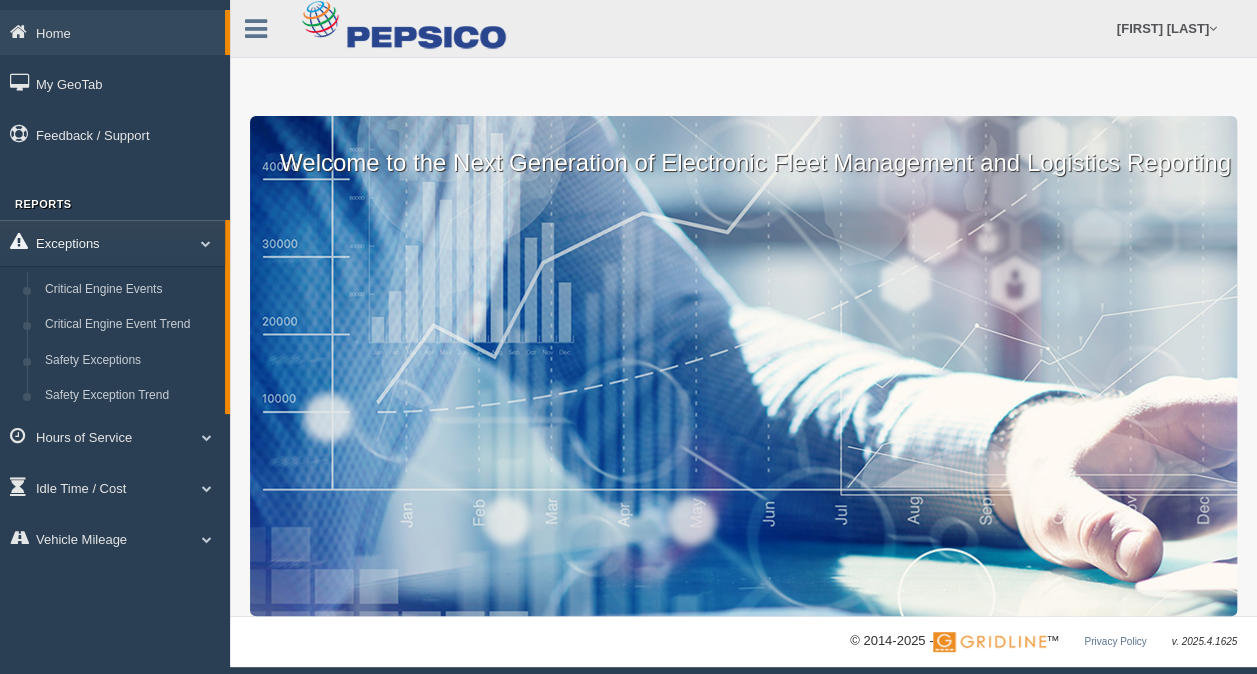 click at bounding box center [198, 243] 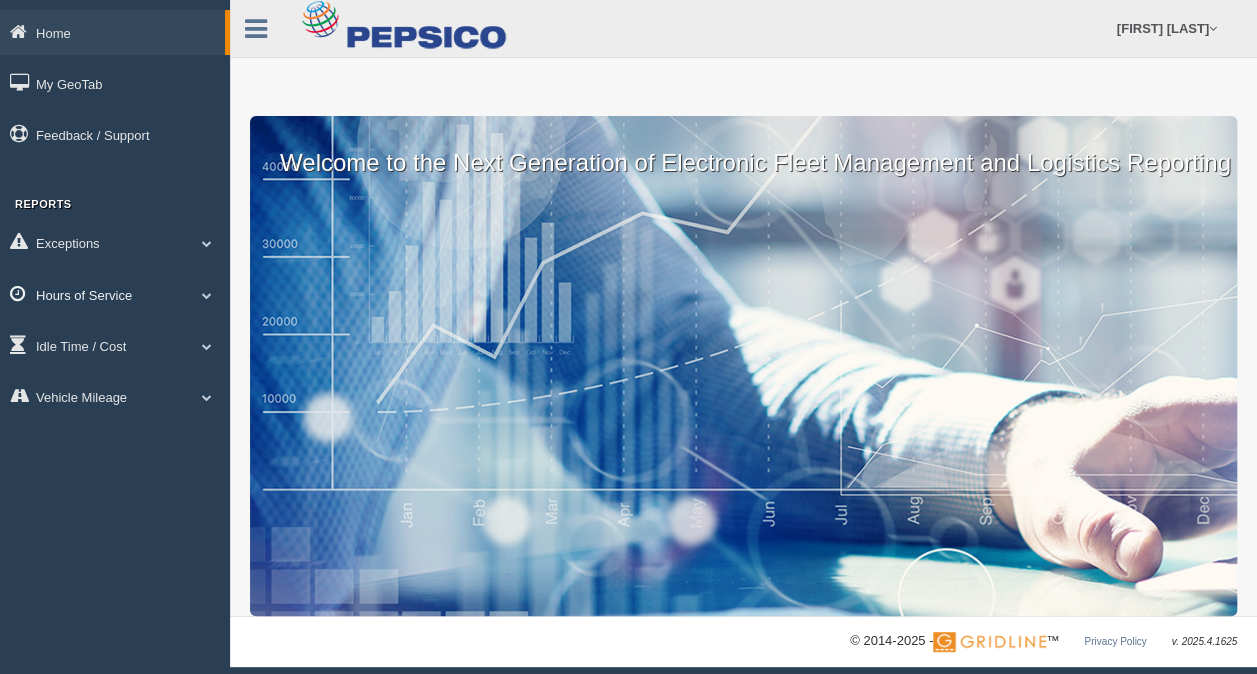 click on "Hours of Service" at bounding box center (115, 294) 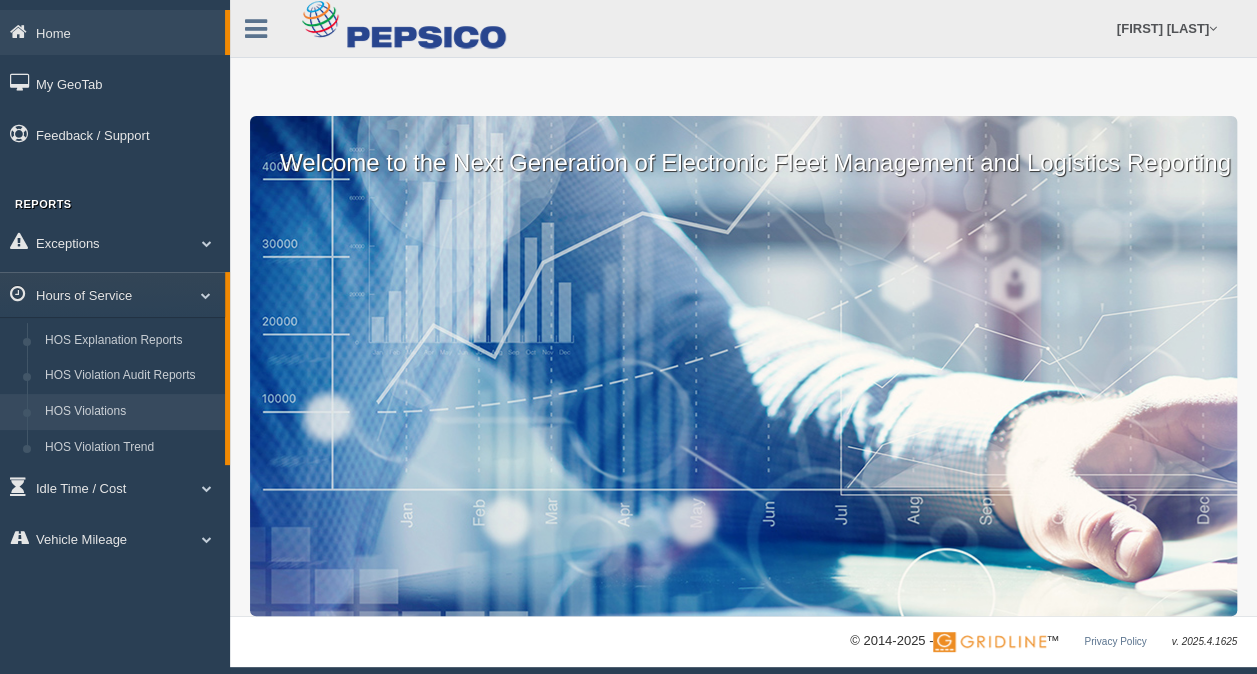 click on "HOS Violations" at bounding box center [130, 412] 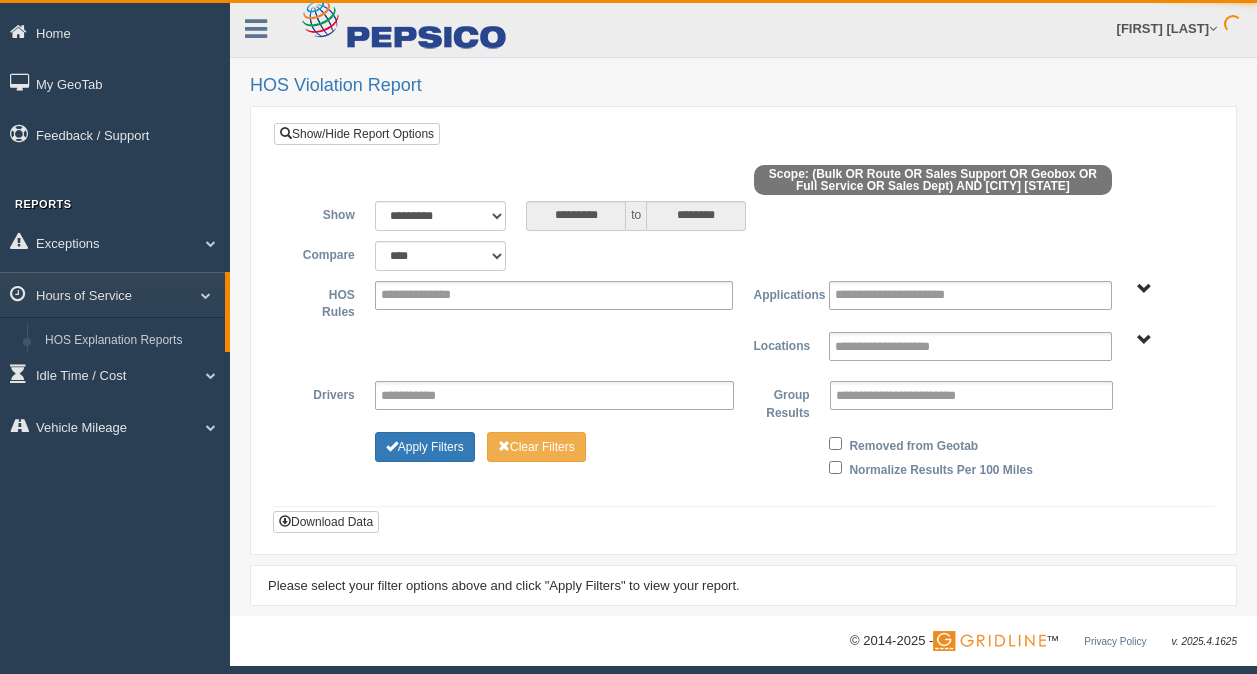 scroll, scrollTop: 0, scrollLeft: 0, axis: both 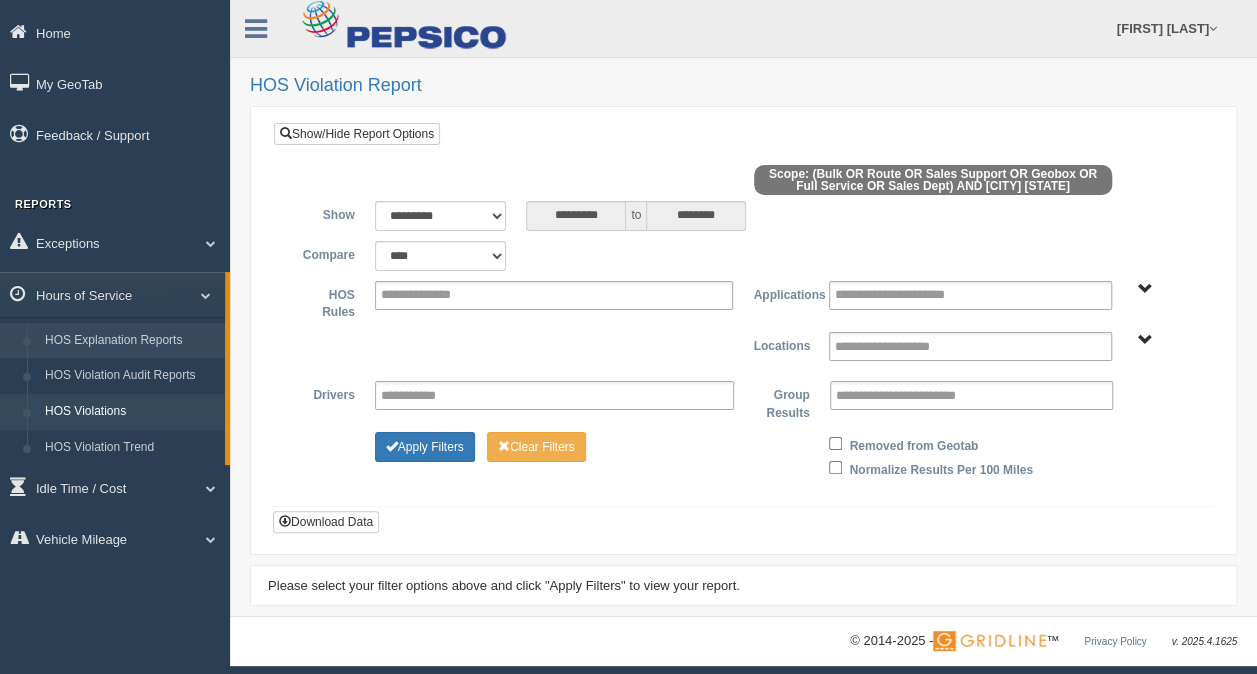click on "HOS Explanation Reports" at bounding box center [130, 341] 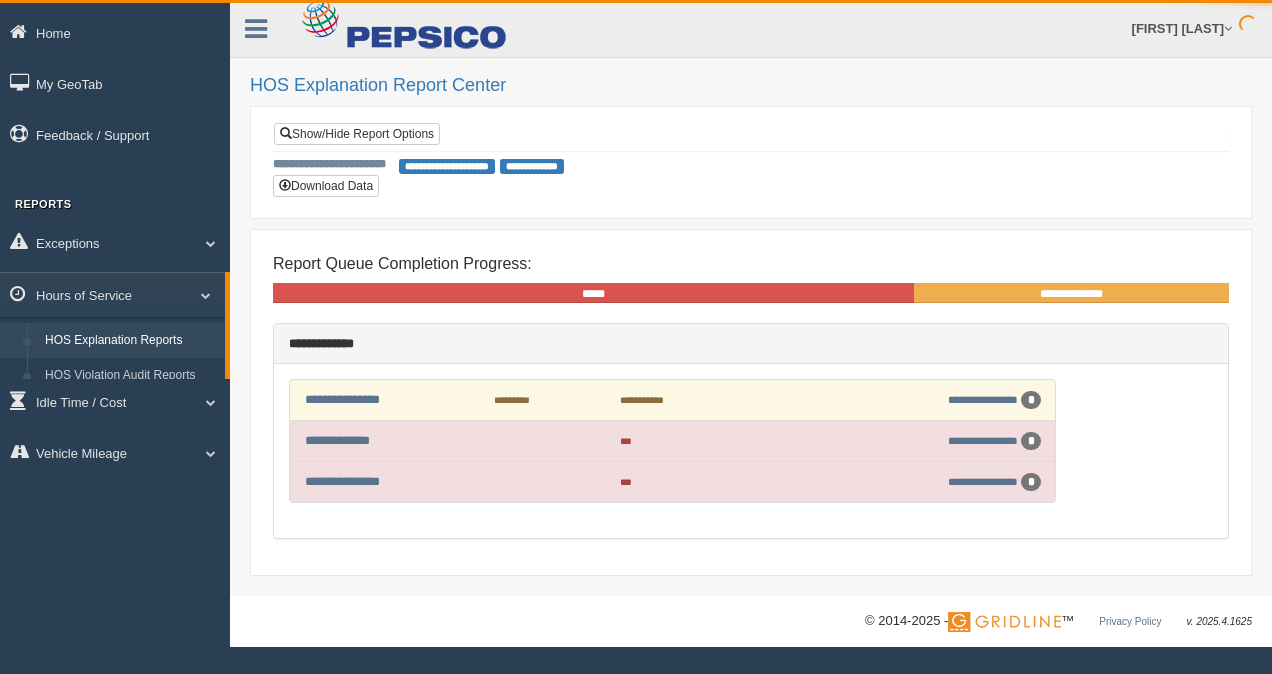 scroll, scrollTop: 0, scrollLeft: 0, axis: both 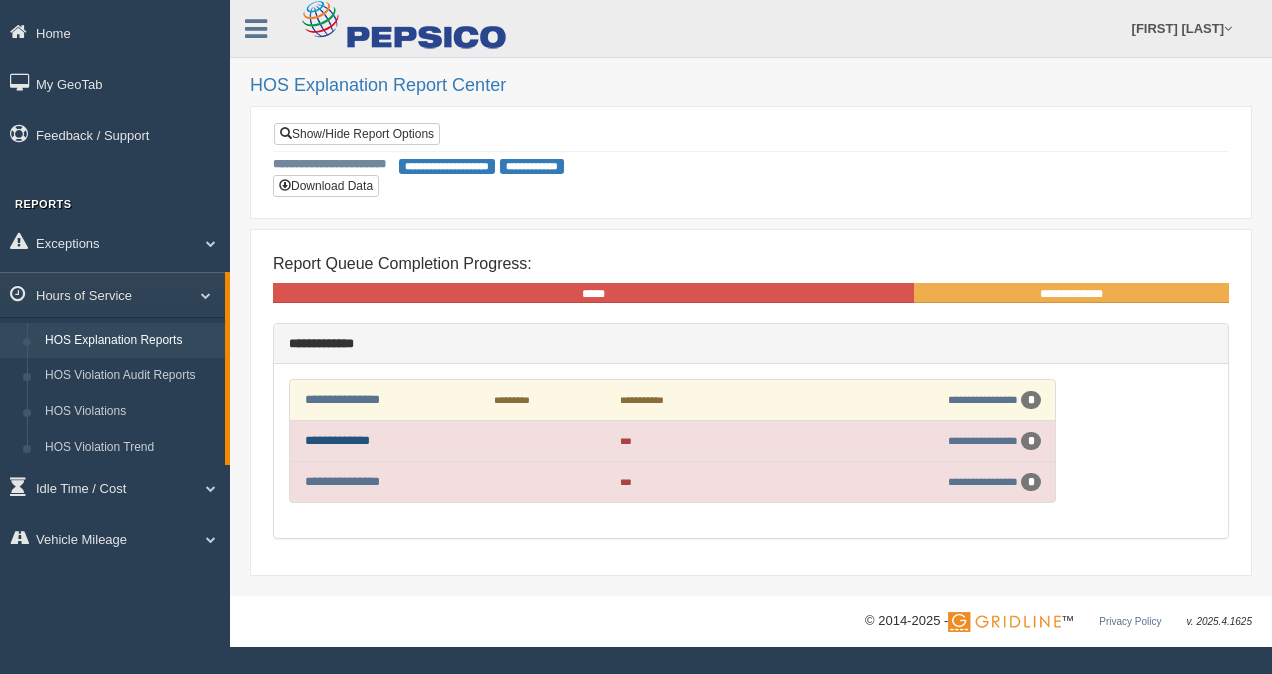 click on "**********" at bounding box center [337, 440] 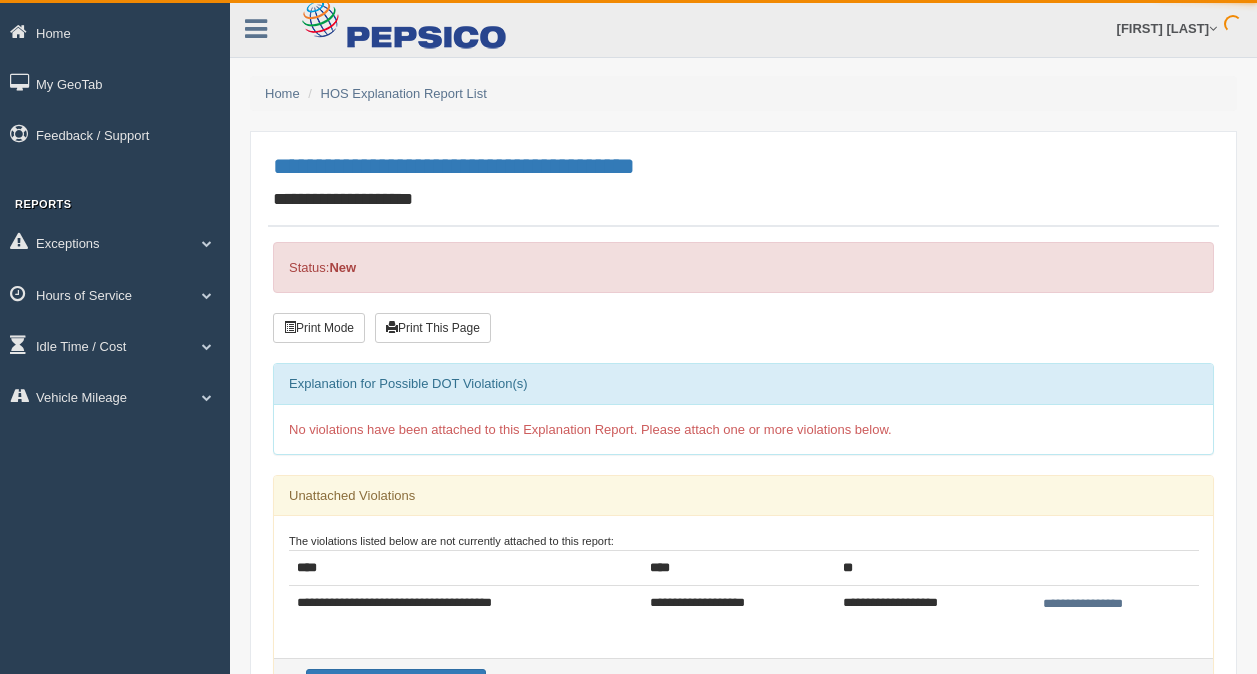 scroll, scrollTop: 0, scrollLeft: 0, axis: both 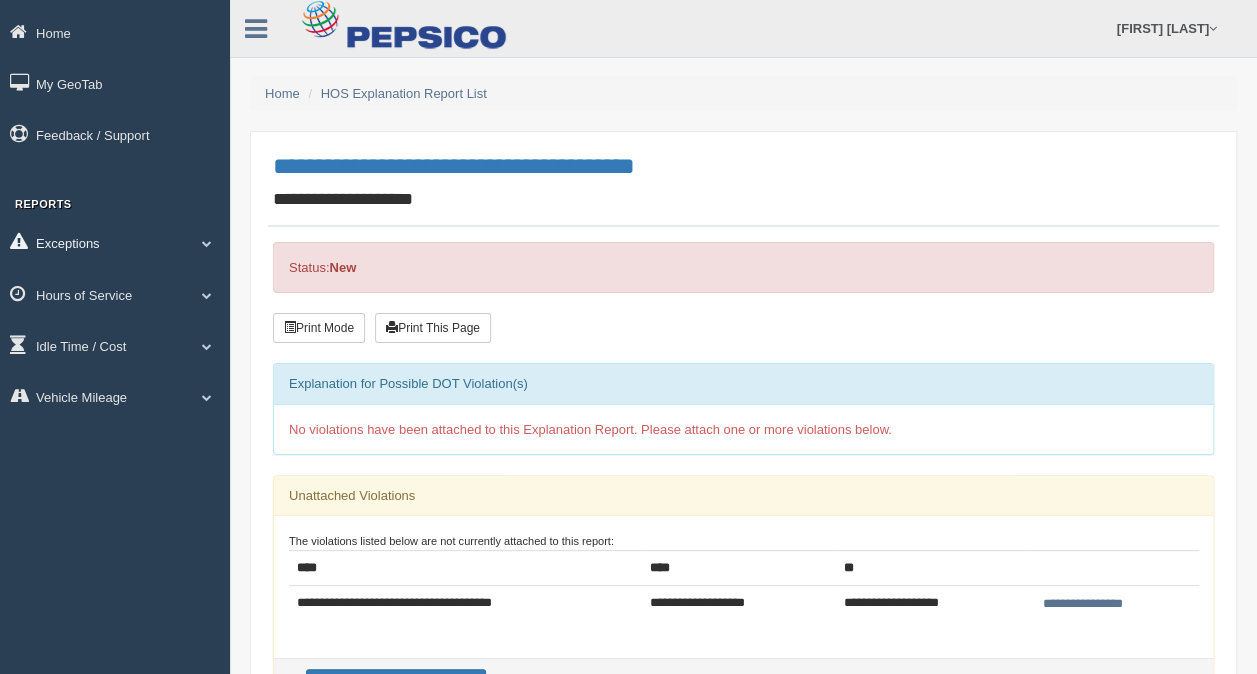 click on "Exceptions" at bounding box center [115, 242] 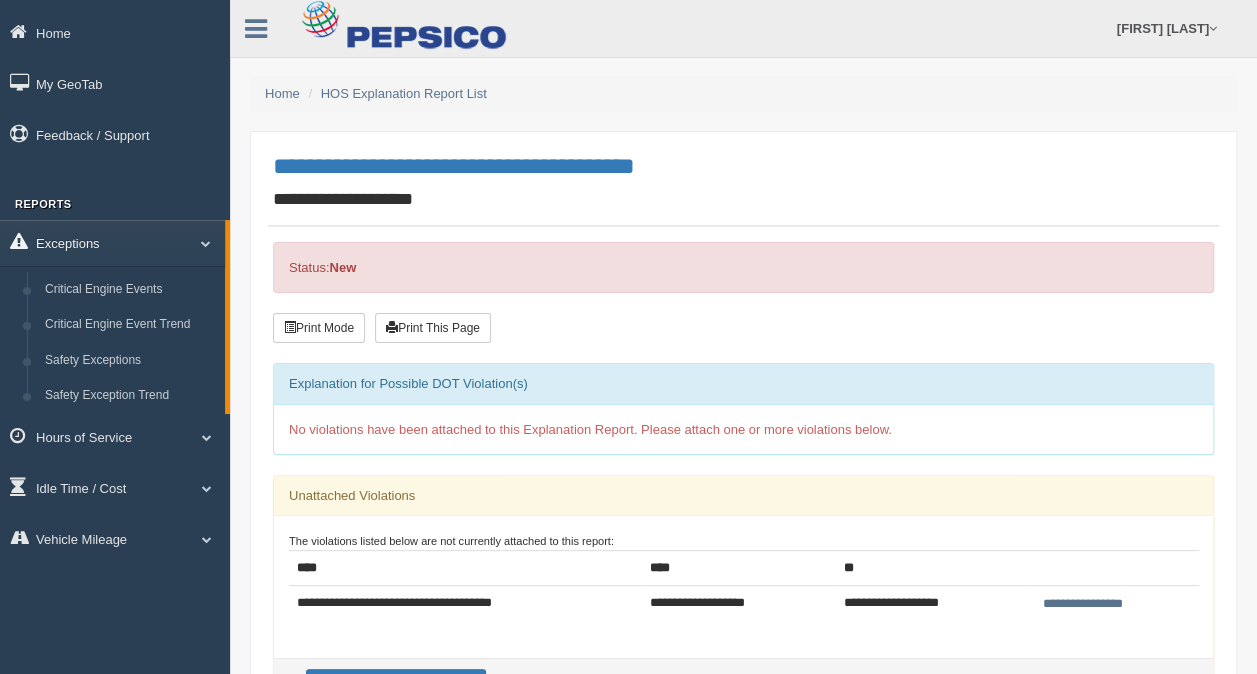 click on "Exceptions" at bounding box center (112, 242) 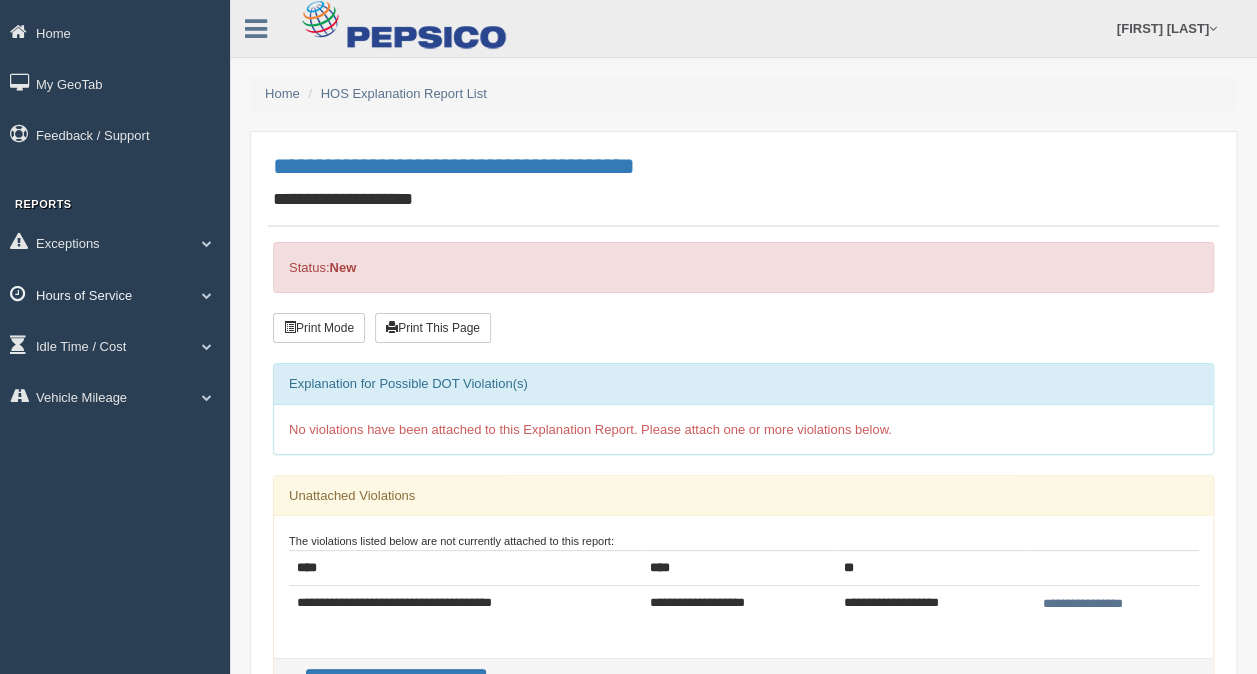 click on "Hours of Service" at bounding box center (115, 294) 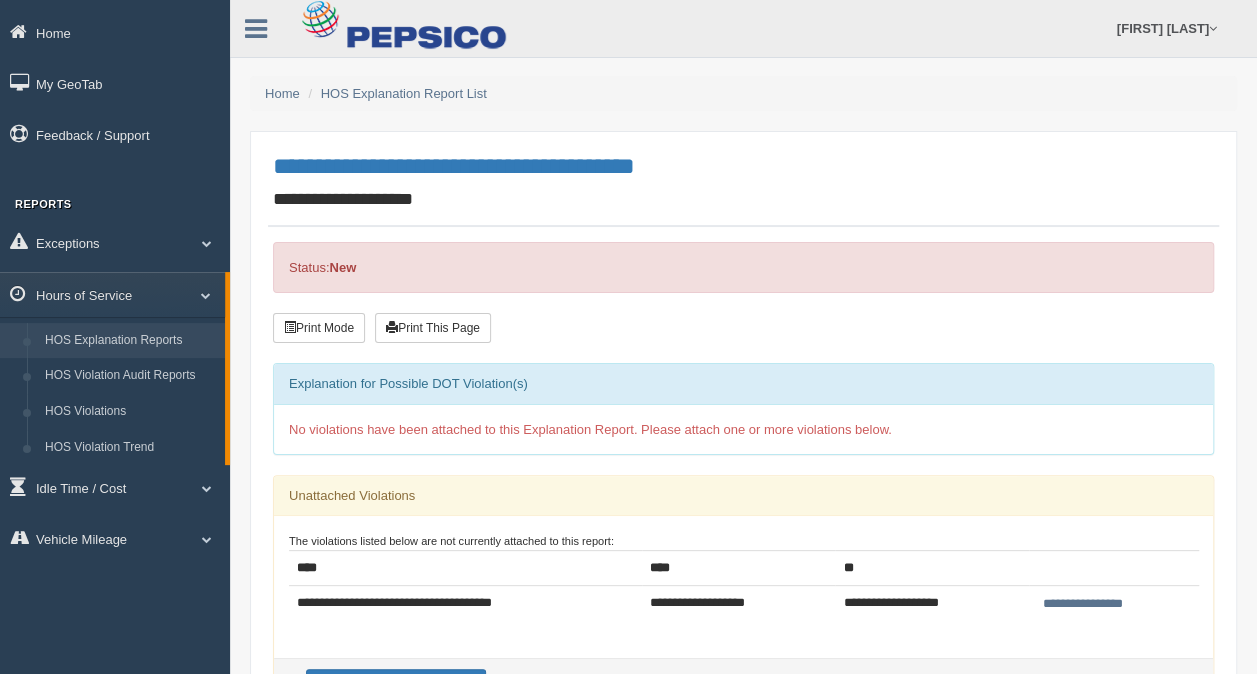 click on "HOS Explanation Reports" at bounding box center (130, 341) 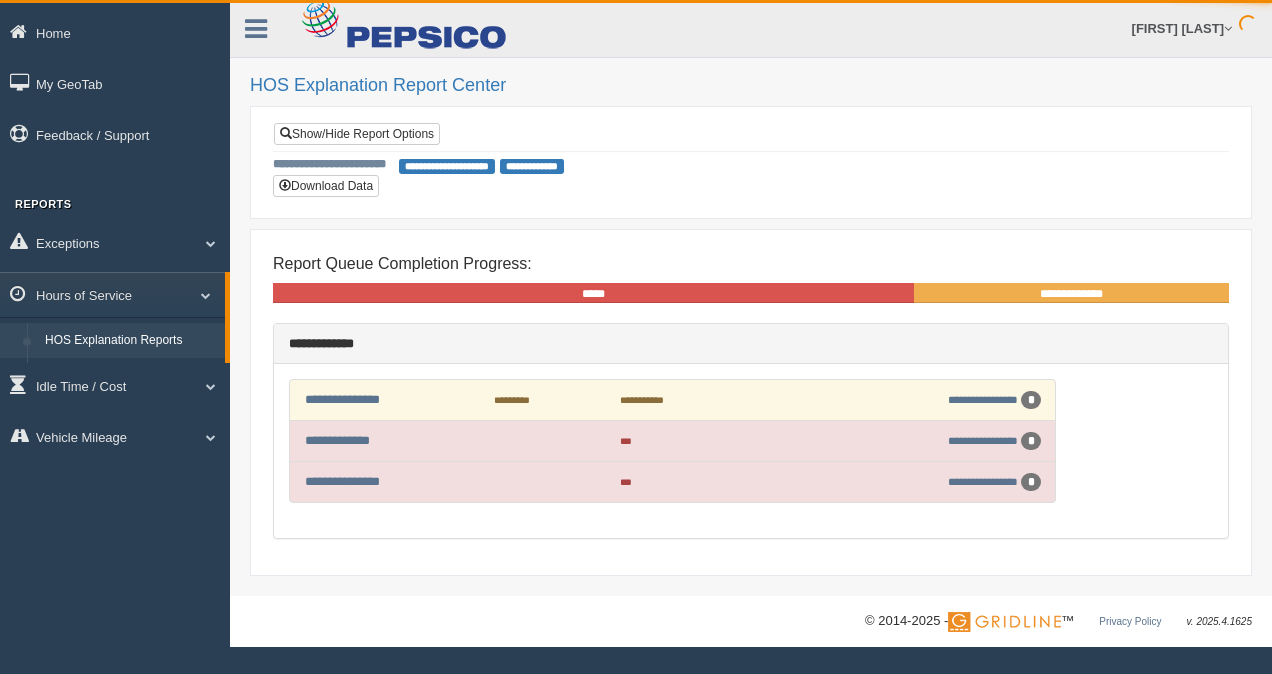 scroll, scrollTop: 0, scrollLeft: 0, axis: both 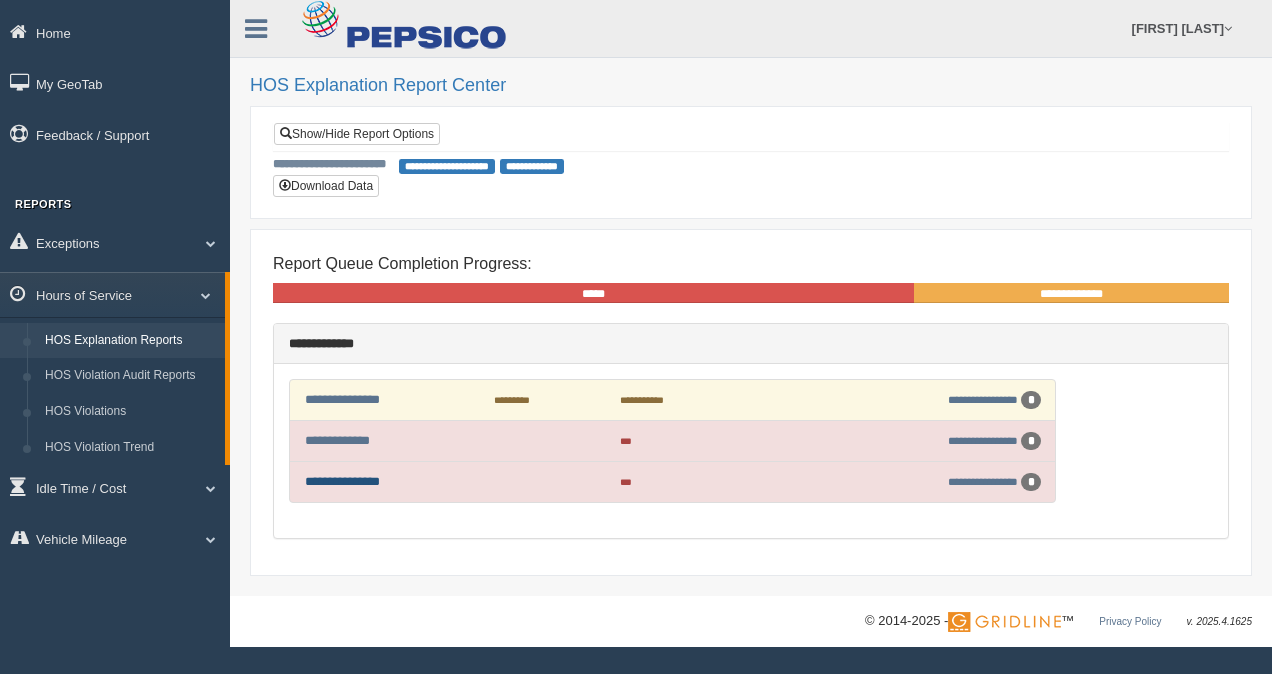 click on "**********" at bounding box center [342, 481] 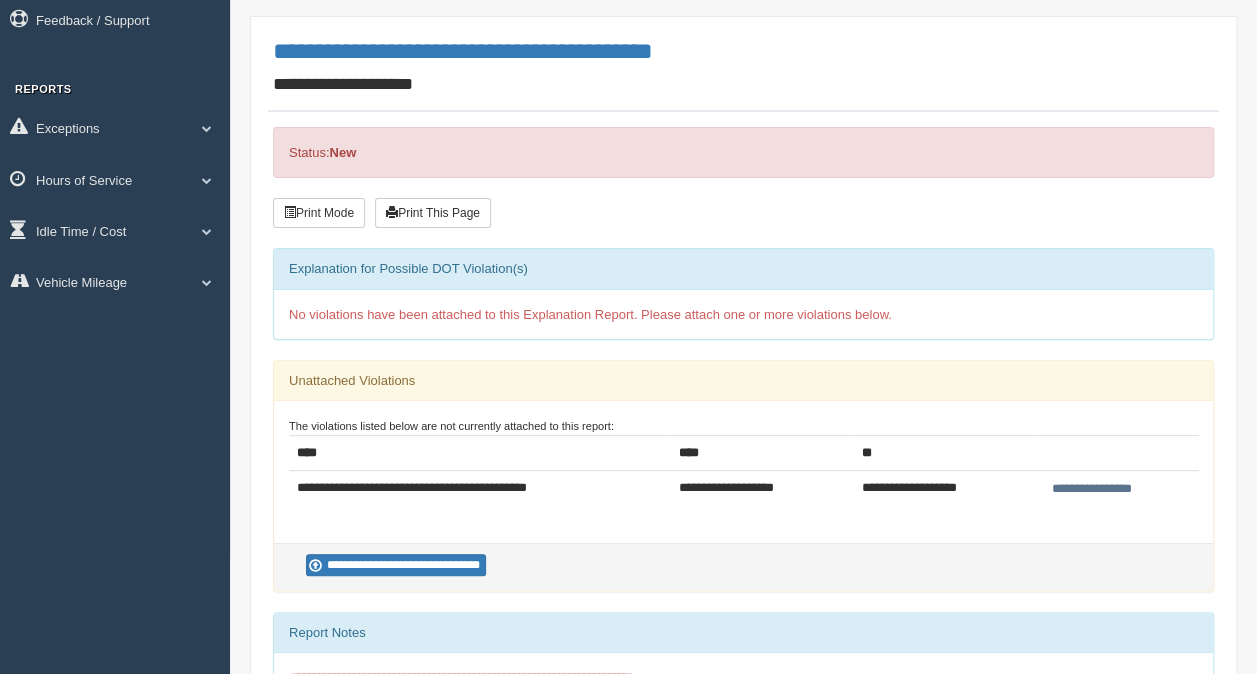scroll, scrollTop: 110, scrollLeft: 0, axis: vertical 